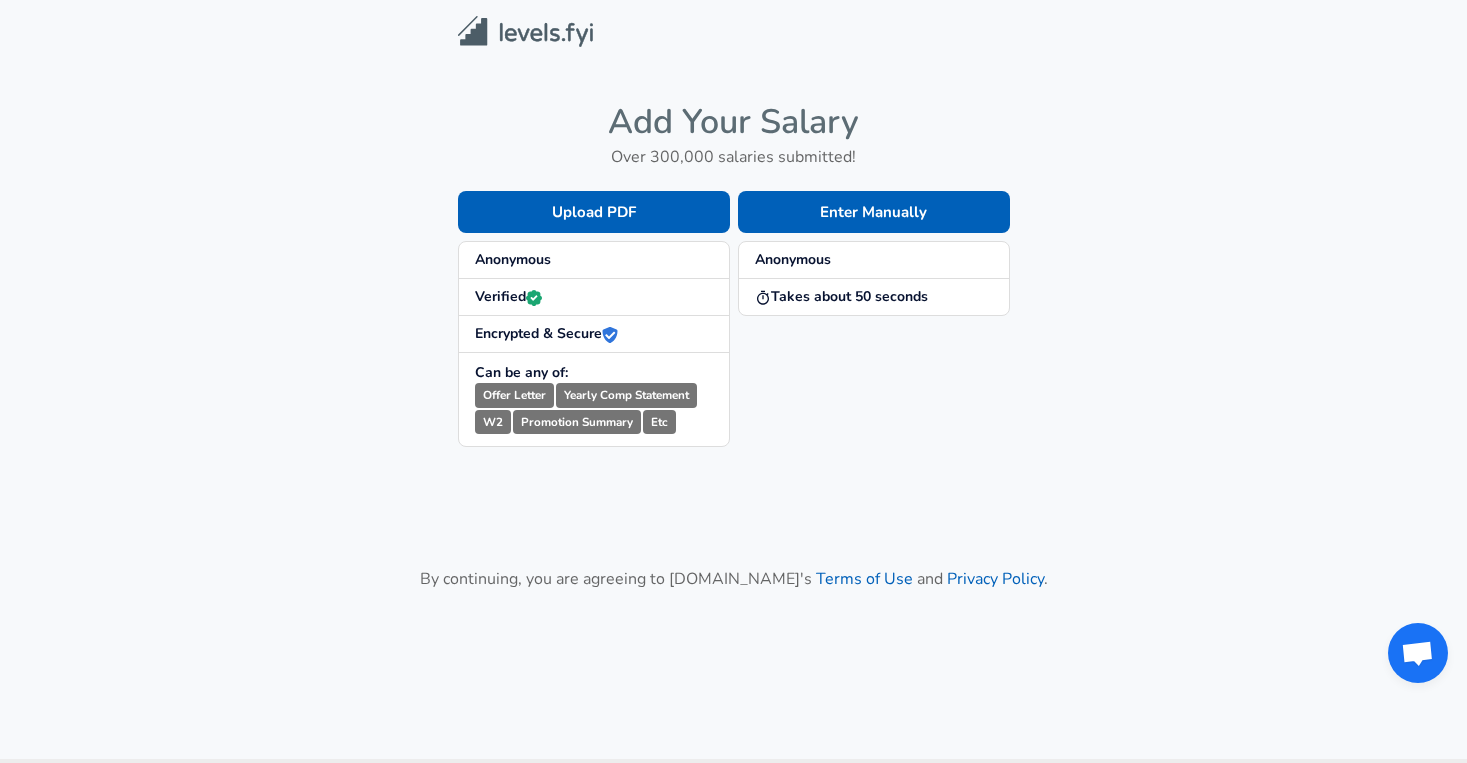 scroll, scrollTop: 0, scrollLeft: 0, axis: both 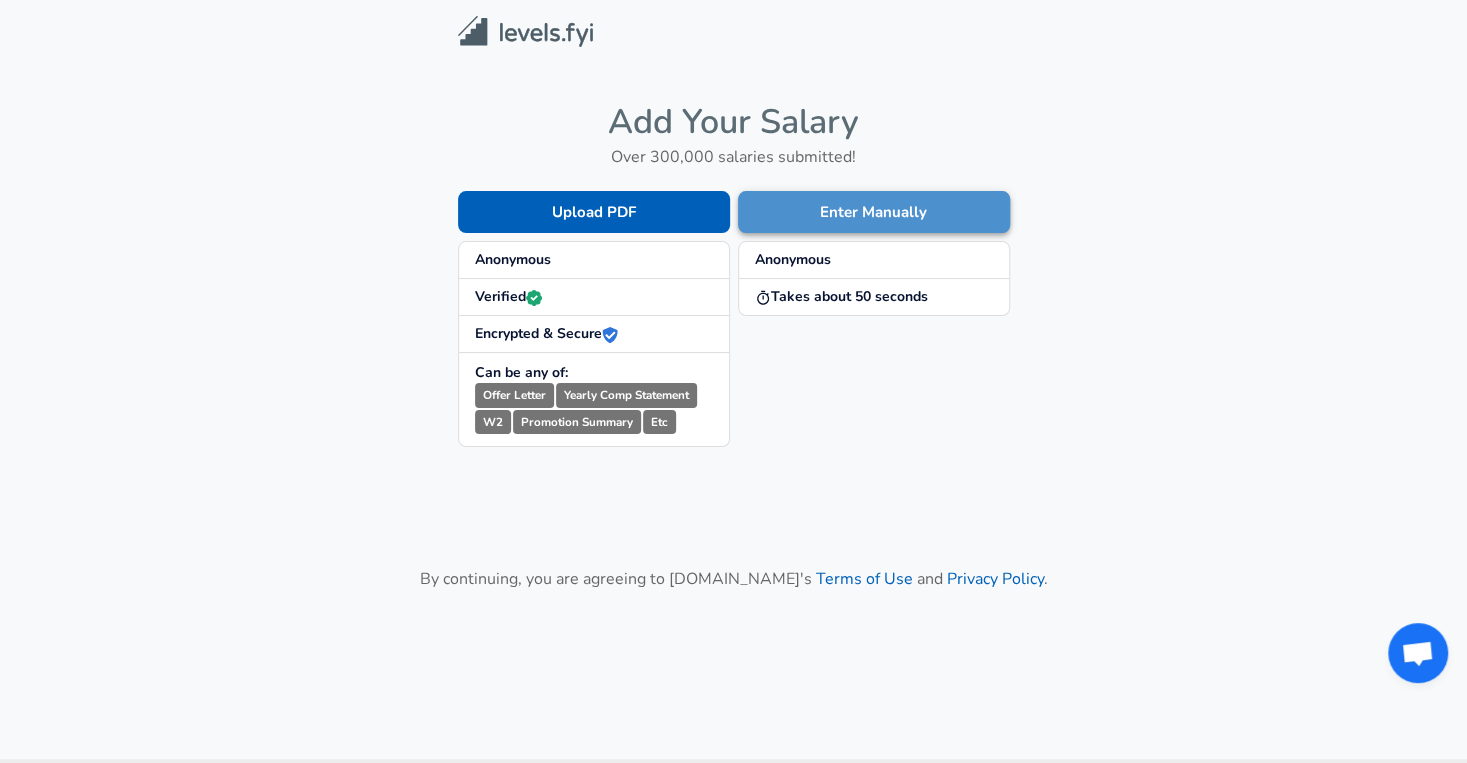 click on "Enter Manually" at bounding box center [874, 212] 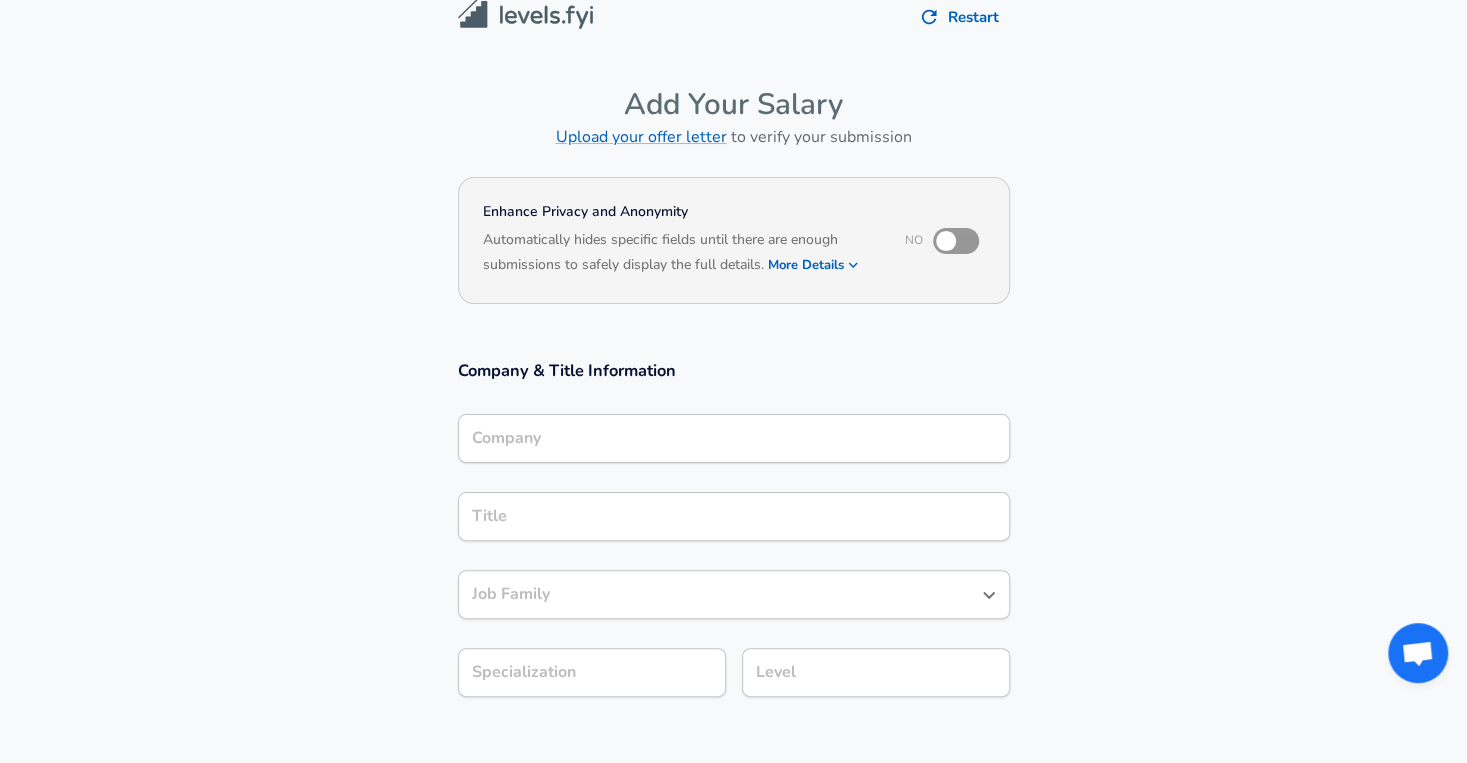 click on "Company Company" at bounding box center (734, 441) 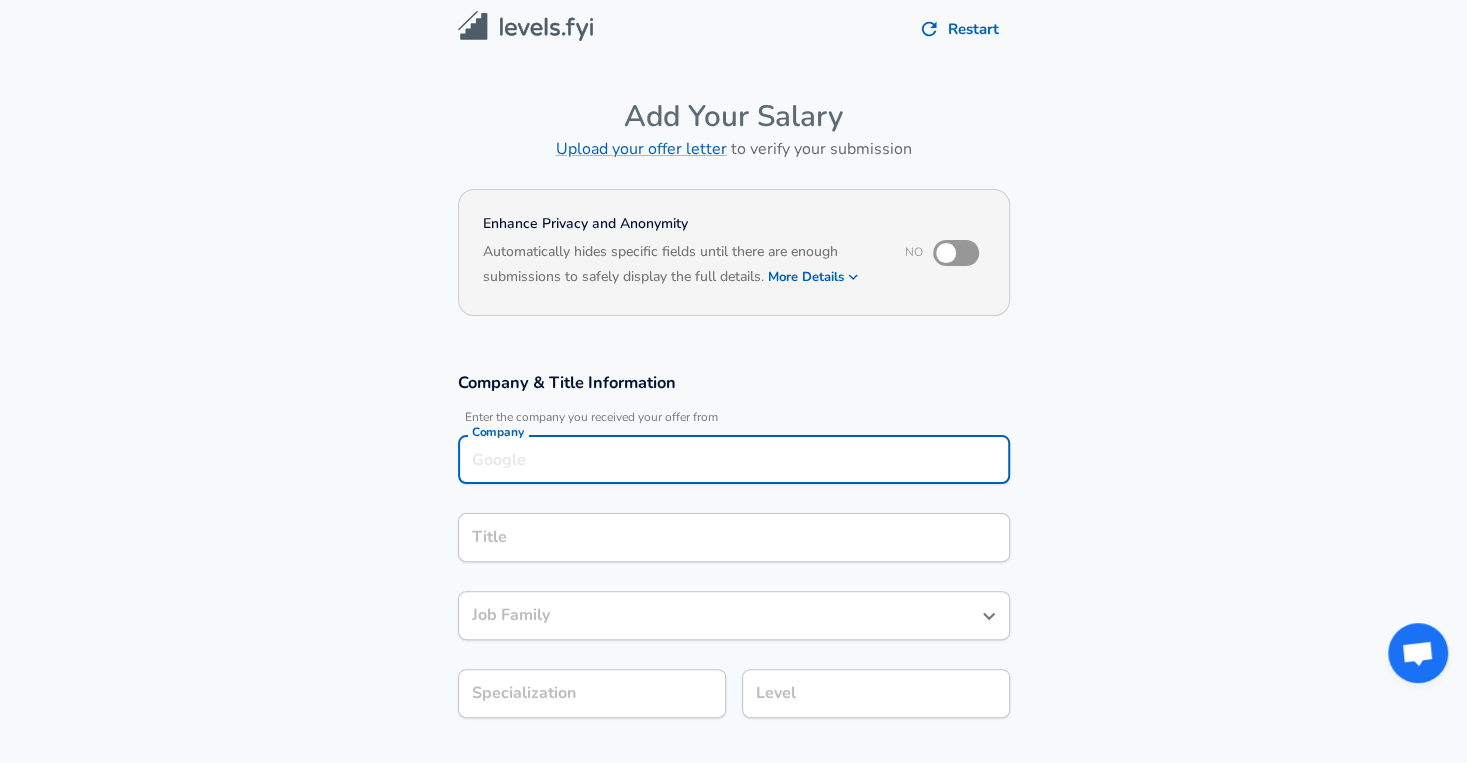scroll, scrollTop: 0, scrollLeft: 0, axis: both 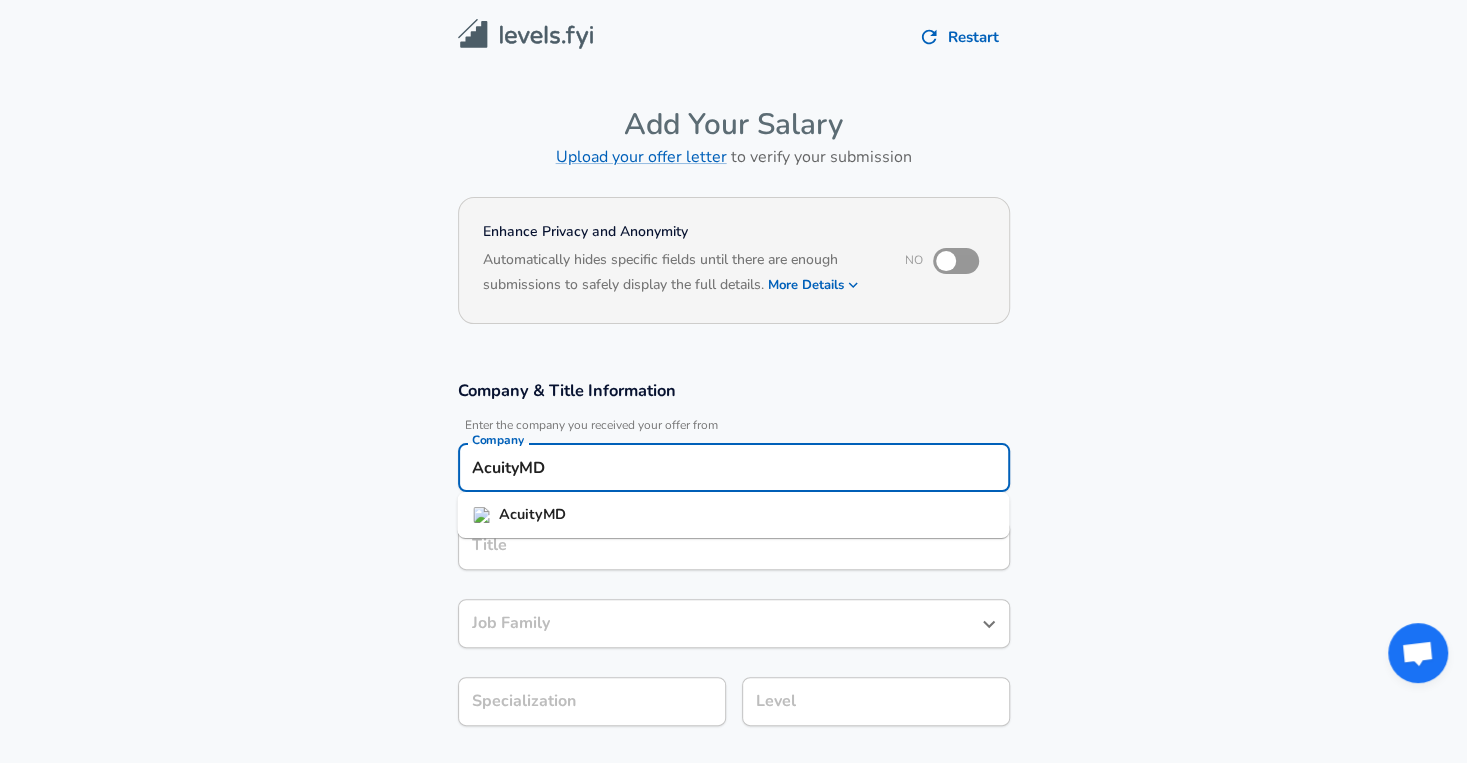 click on "AcuityMD" at bounding box center [733, 515] 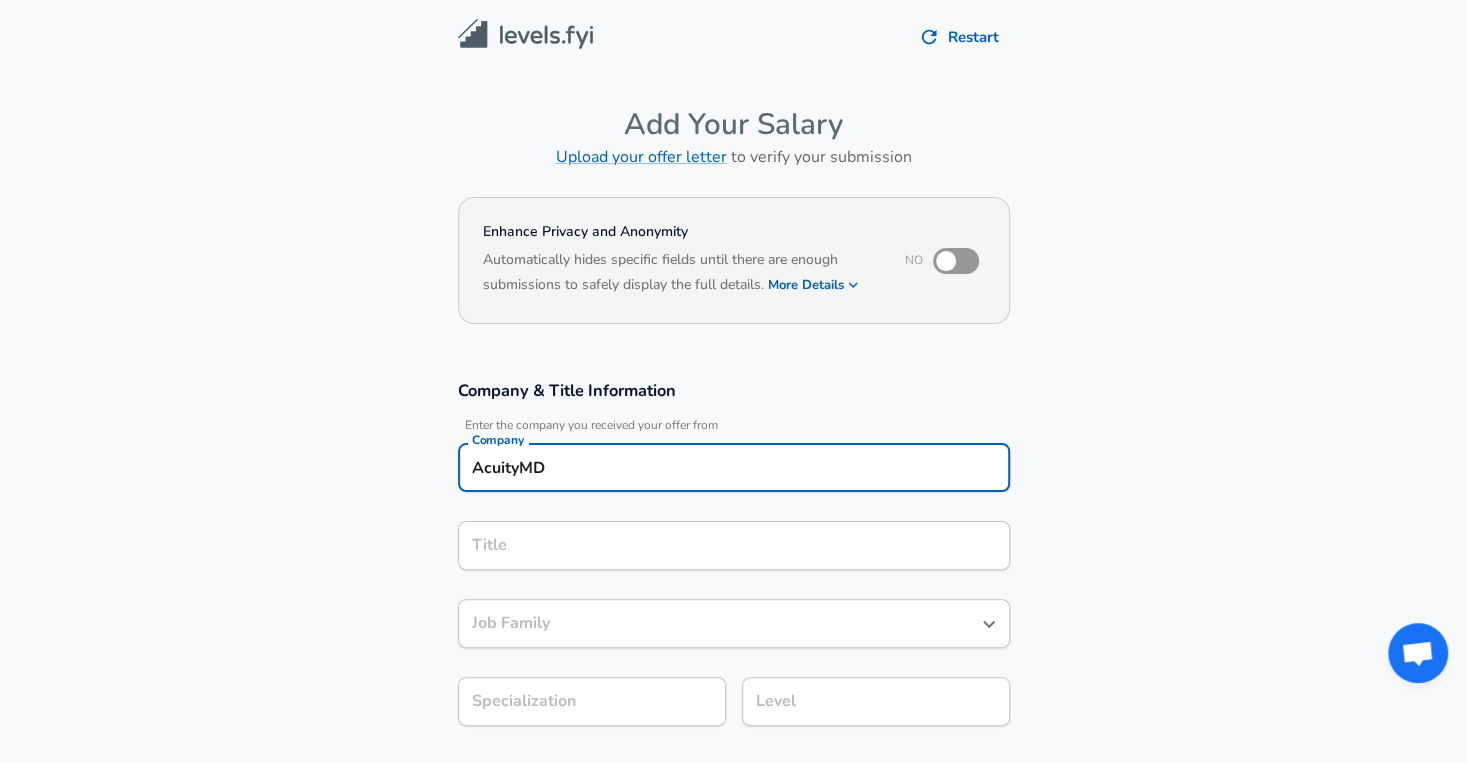 type on "AcuityMD" 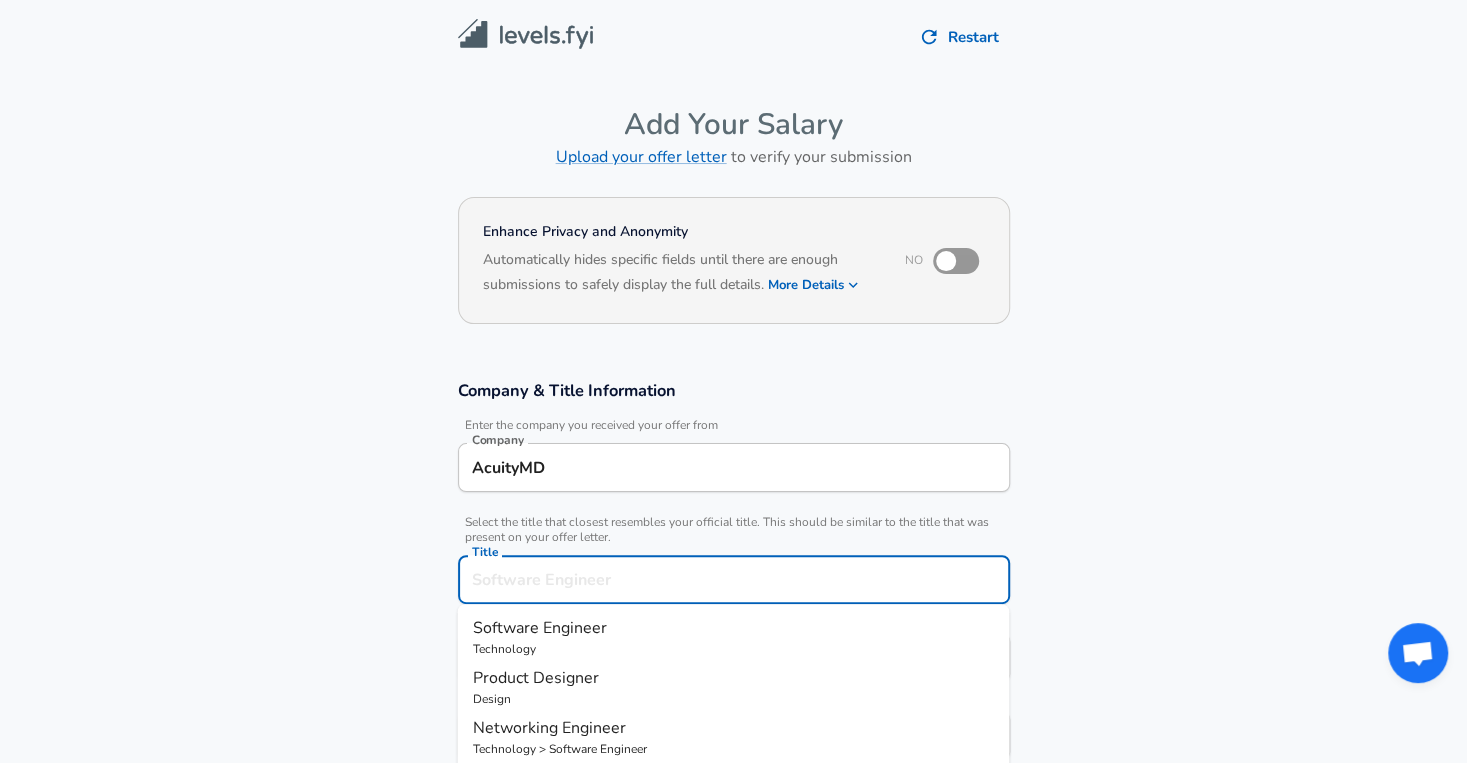 scroll, scrollTop: 40, scrollLeft: 0, axis: vertical 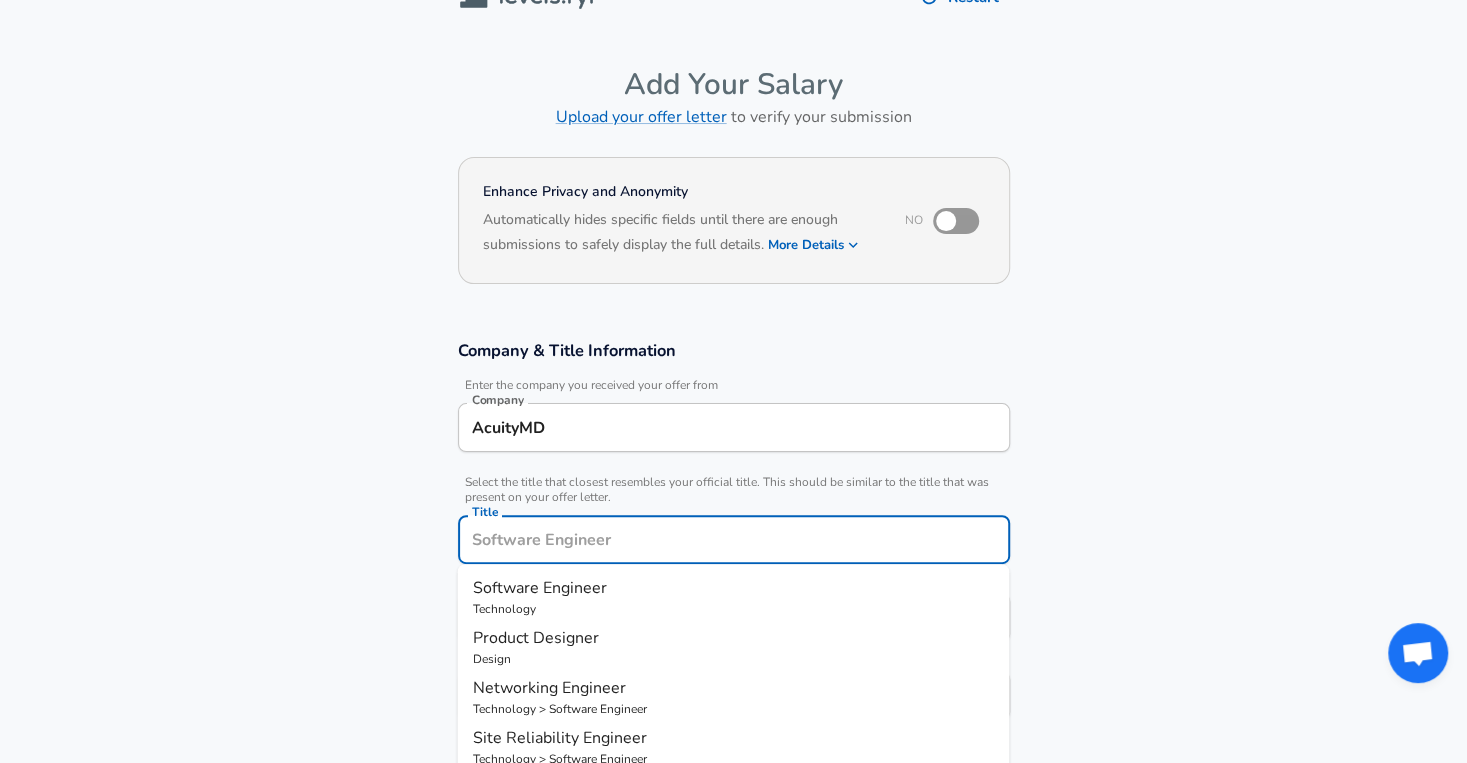 click on "Title" at bounding box center [734, 539] 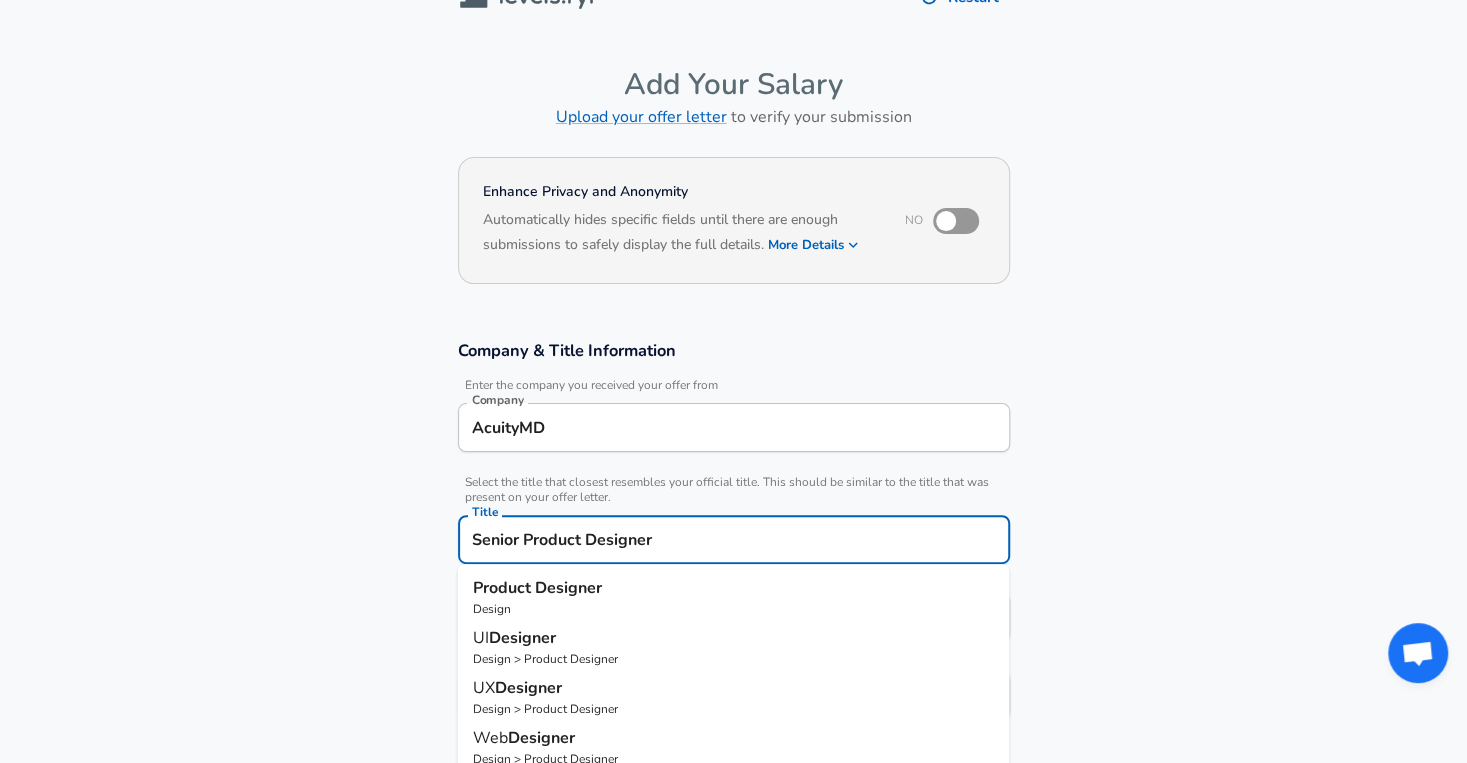 scroll, scrollTop: 0, scrollLeft: 0, axis: both 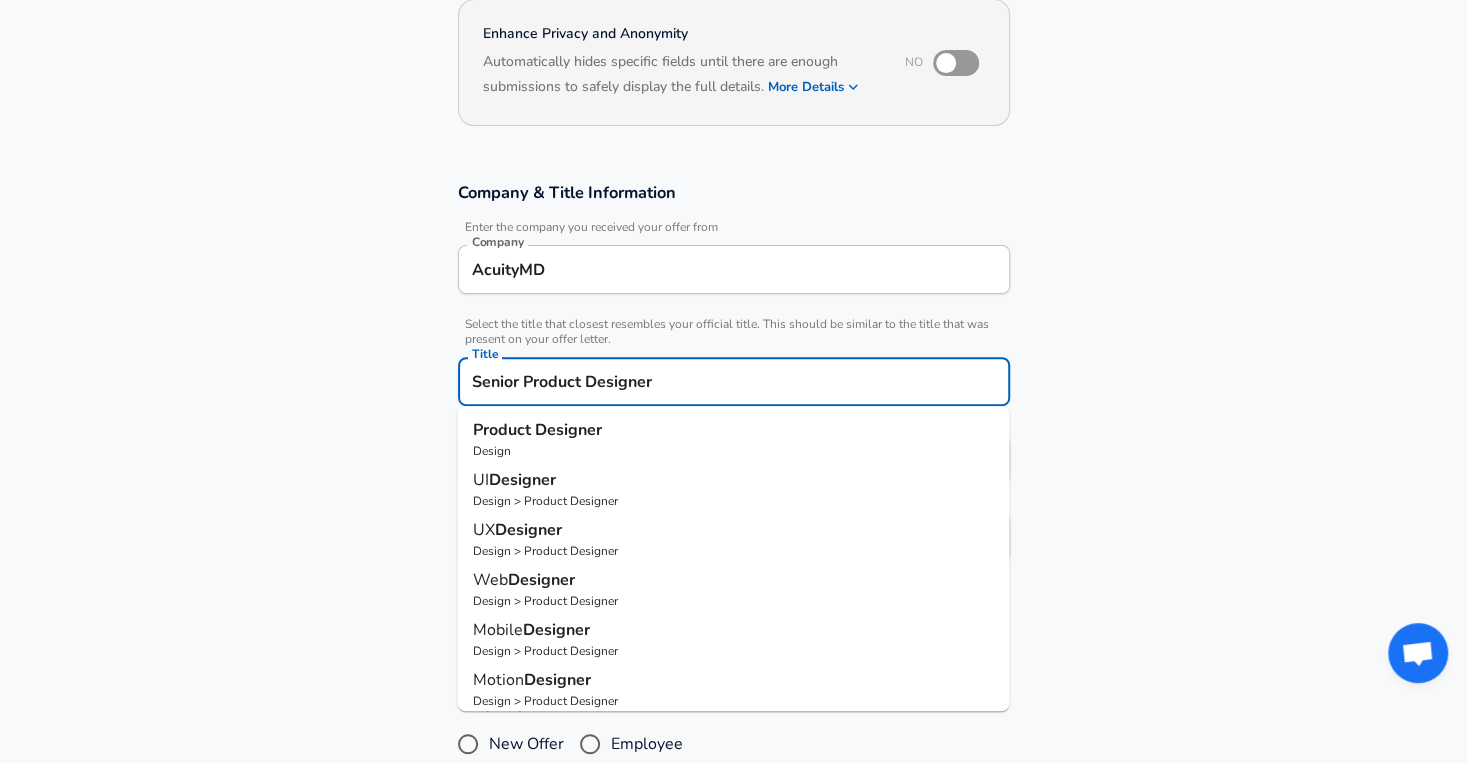 click on "Design" at bounding box center [733, 451] 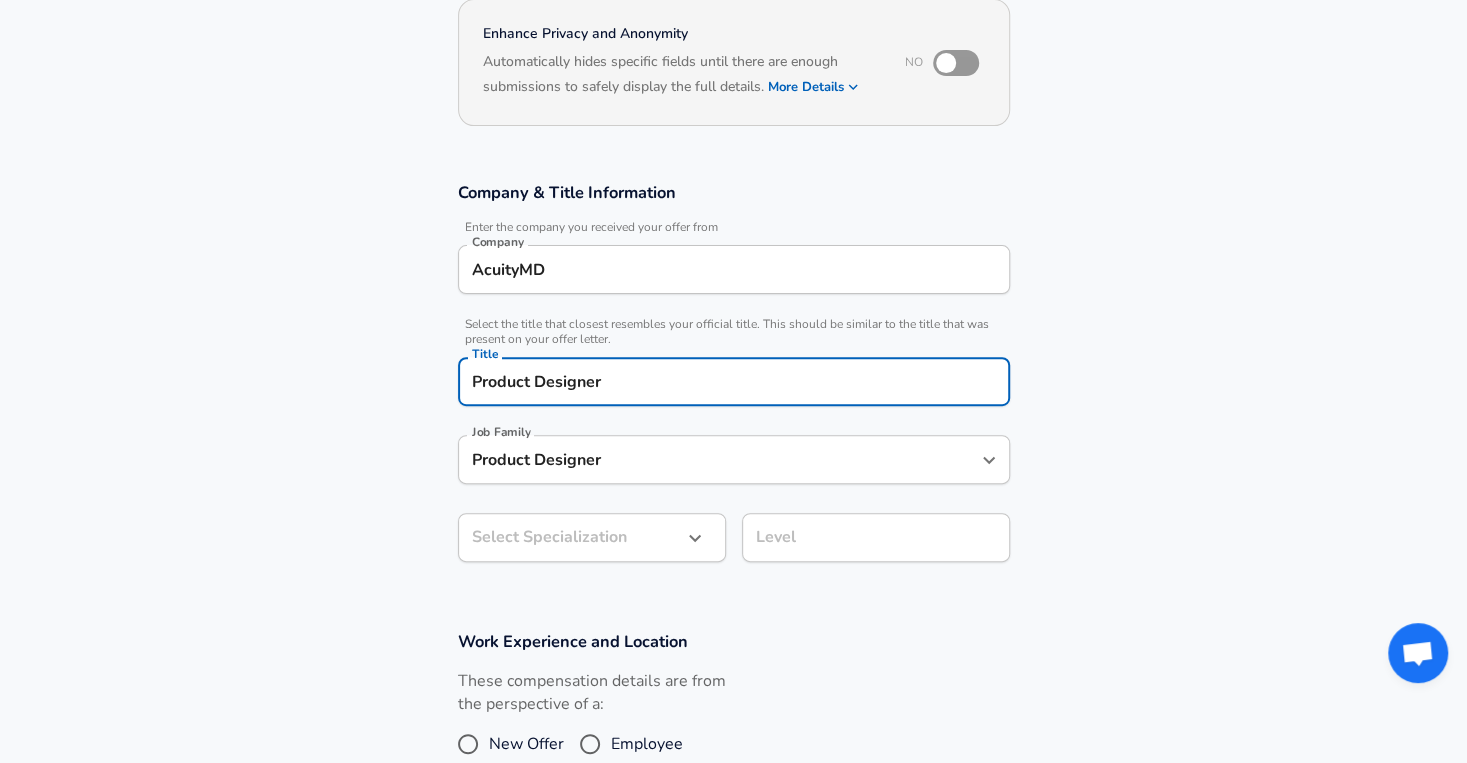 type on "Product Designer" 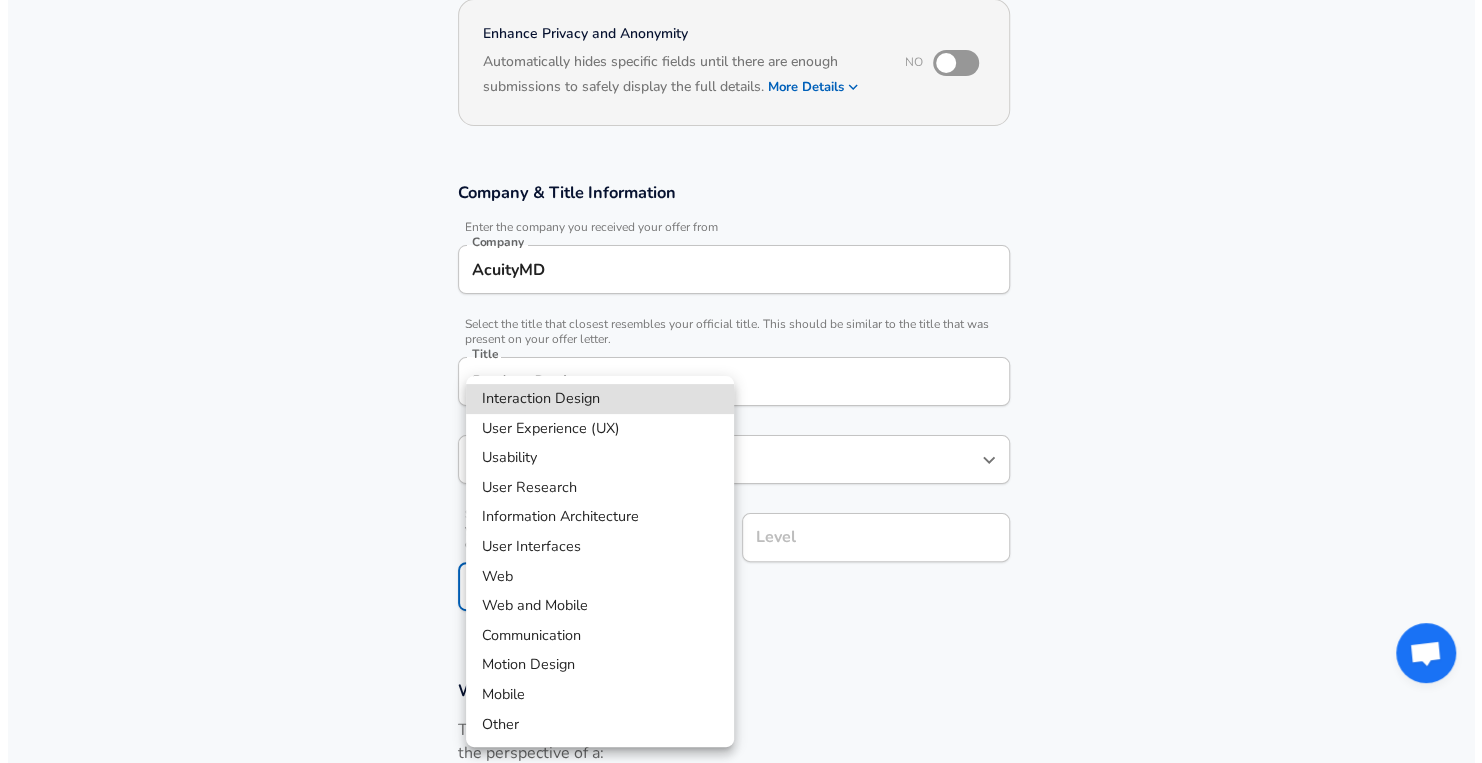 scroll, scrollTop: 258, scrollLeft: 0, axis: vertical 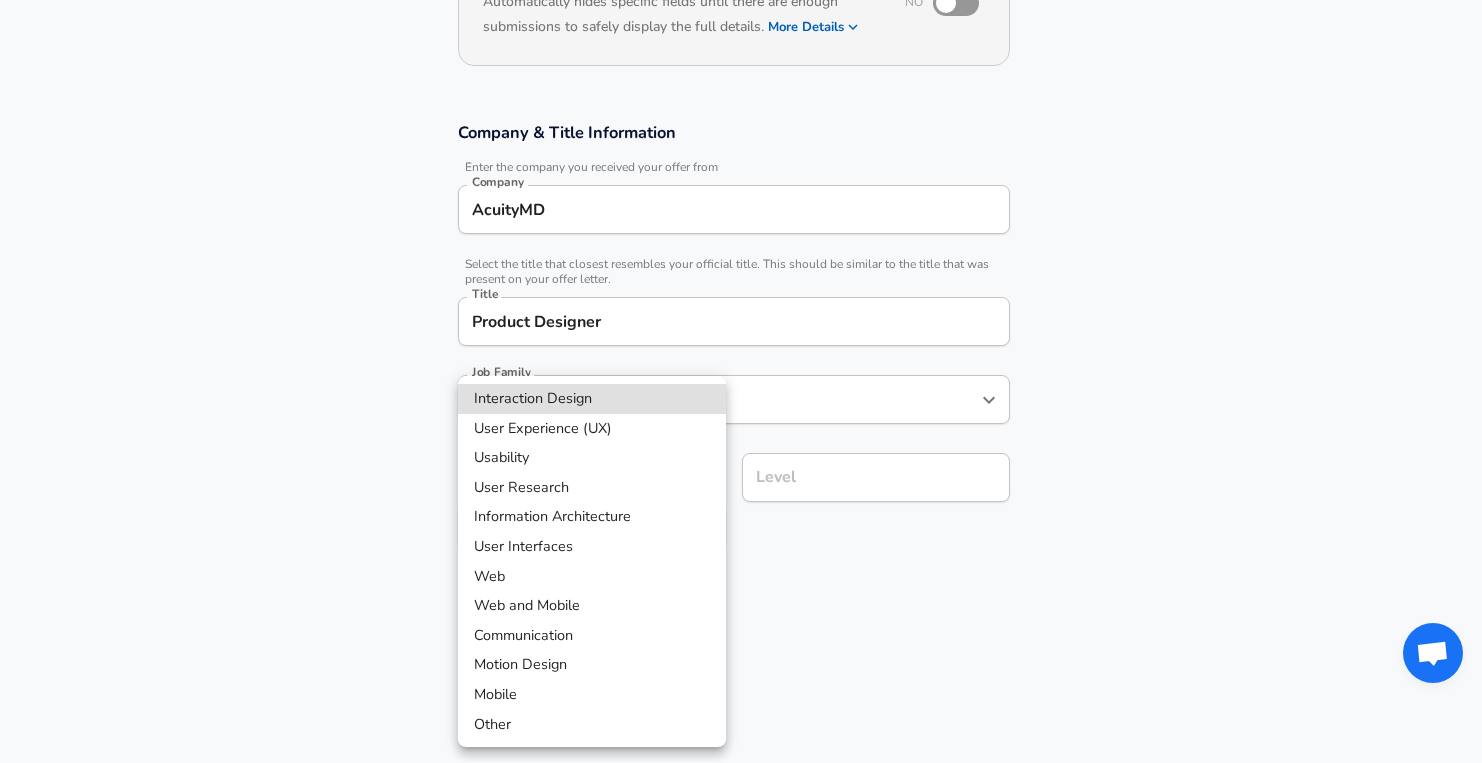 click on "User Experience (UX)" at bounding box center (592, 429) 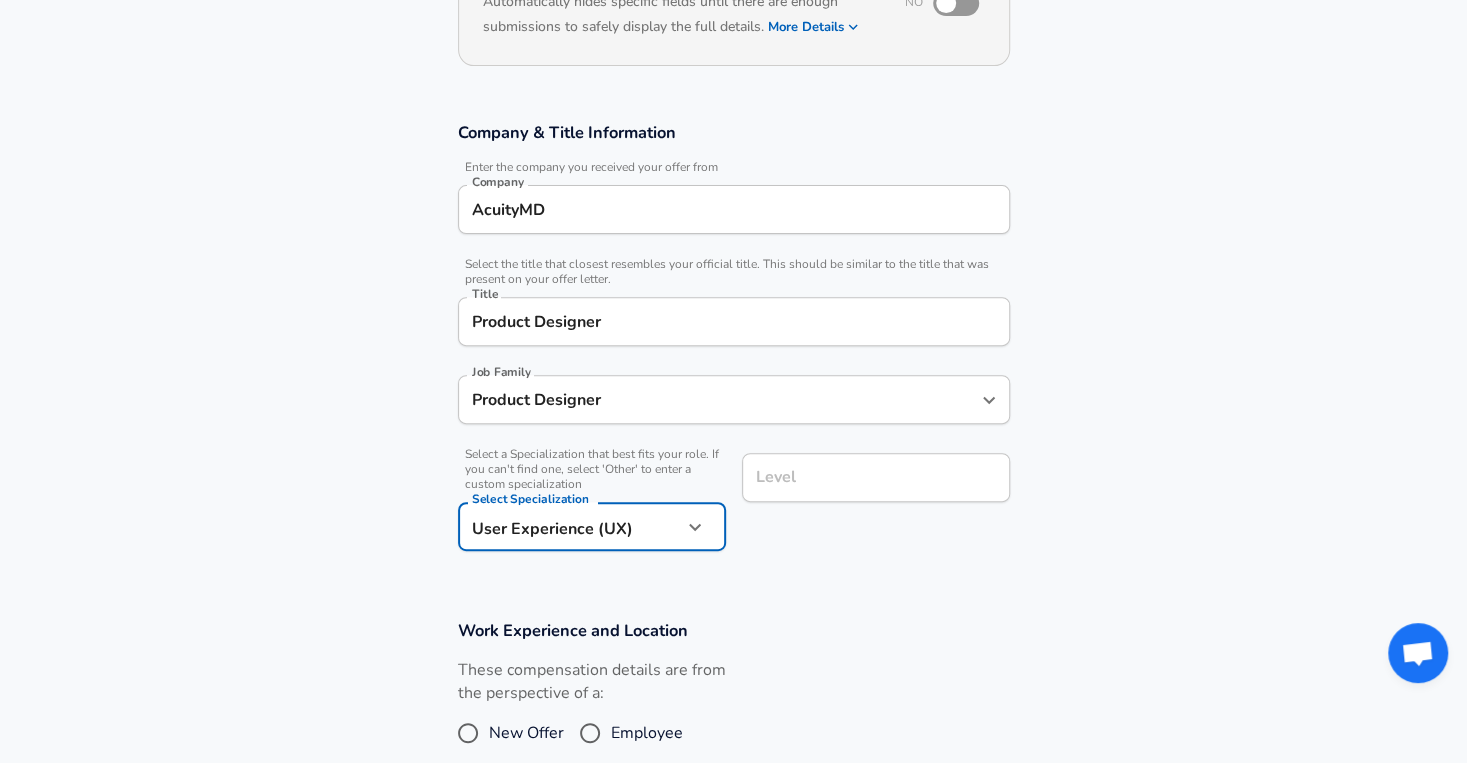 scroll, scrollTop: 298, scrollLeft: 0, axis: vertical 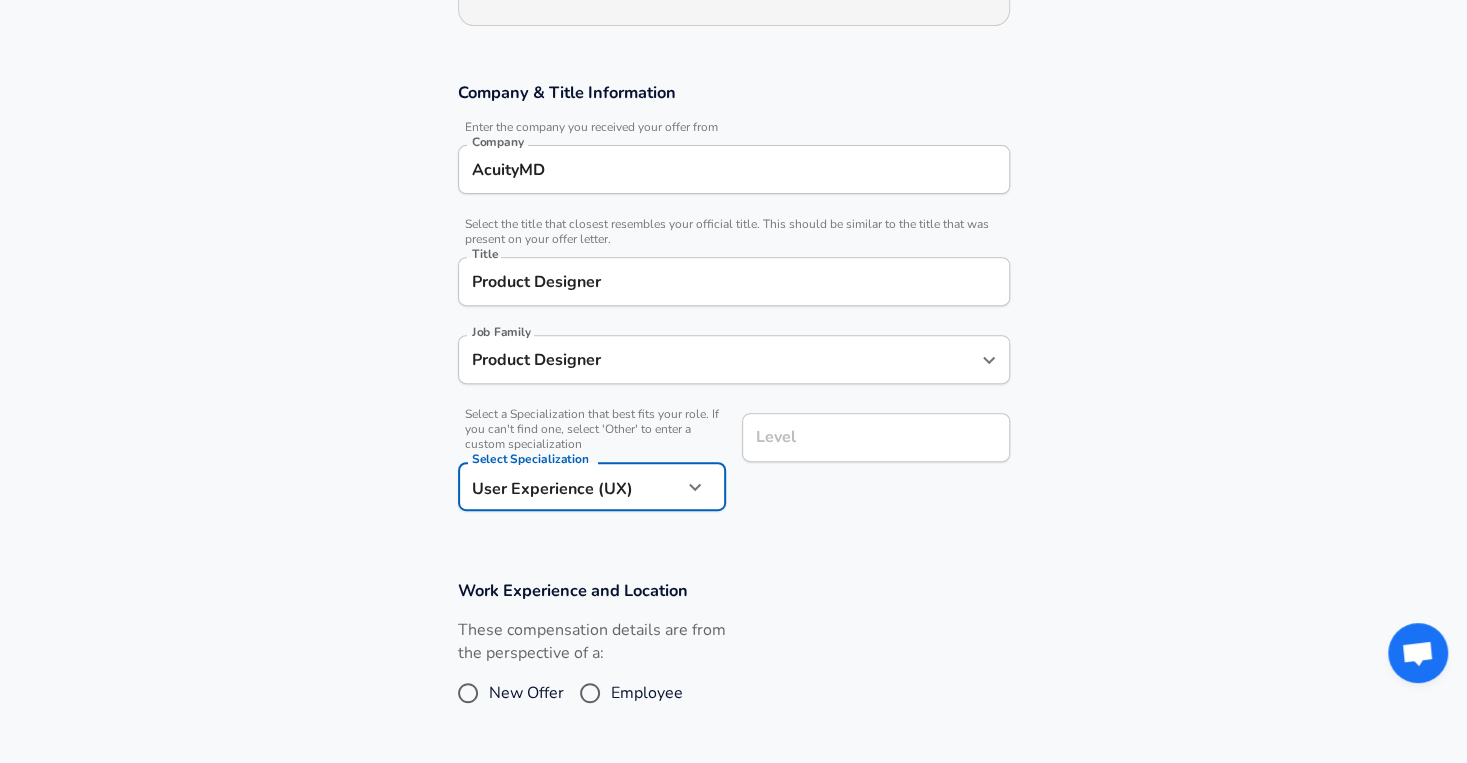 click on "Level" at bounding box center (876, 437) 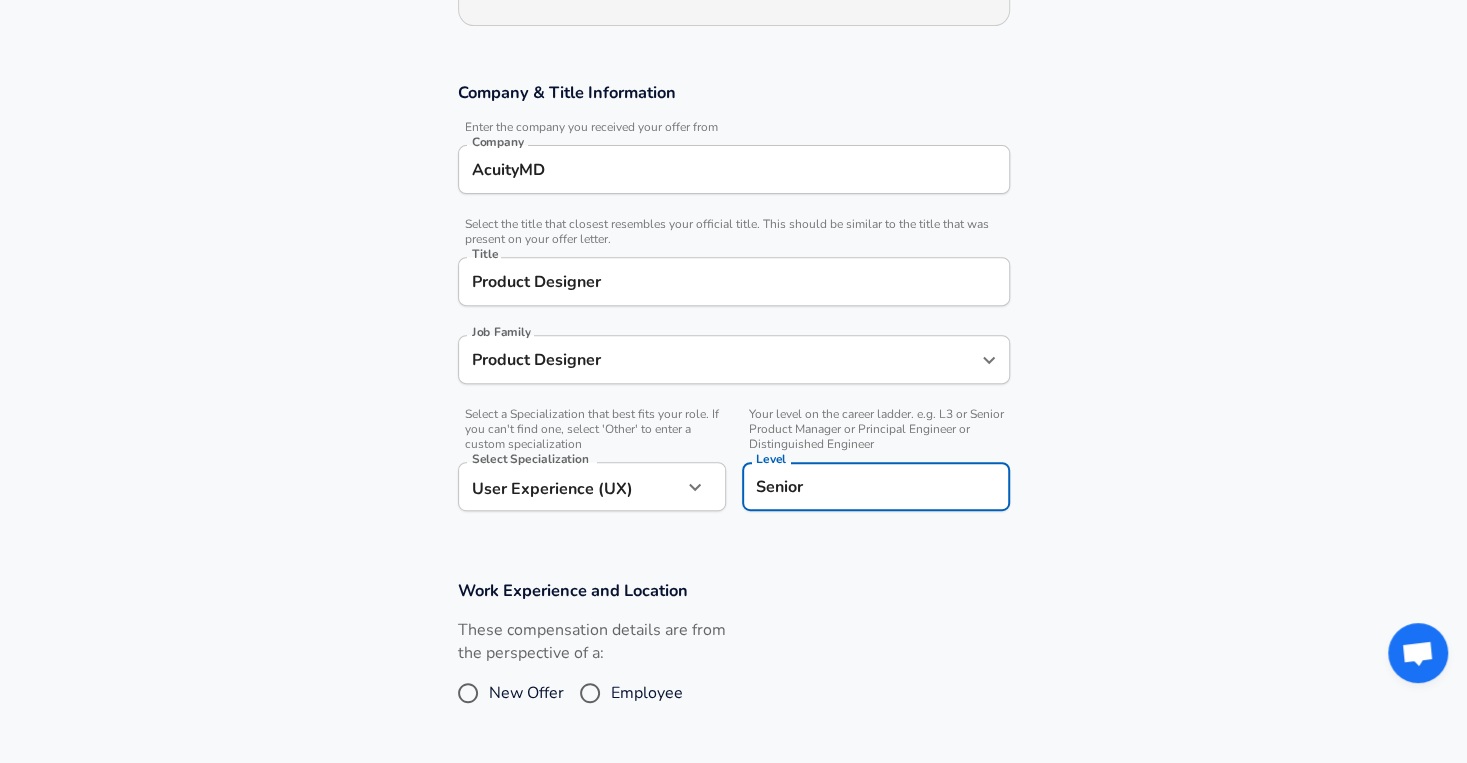 scroll, scrollTop: 0, scrollLeft: 0, axis: both 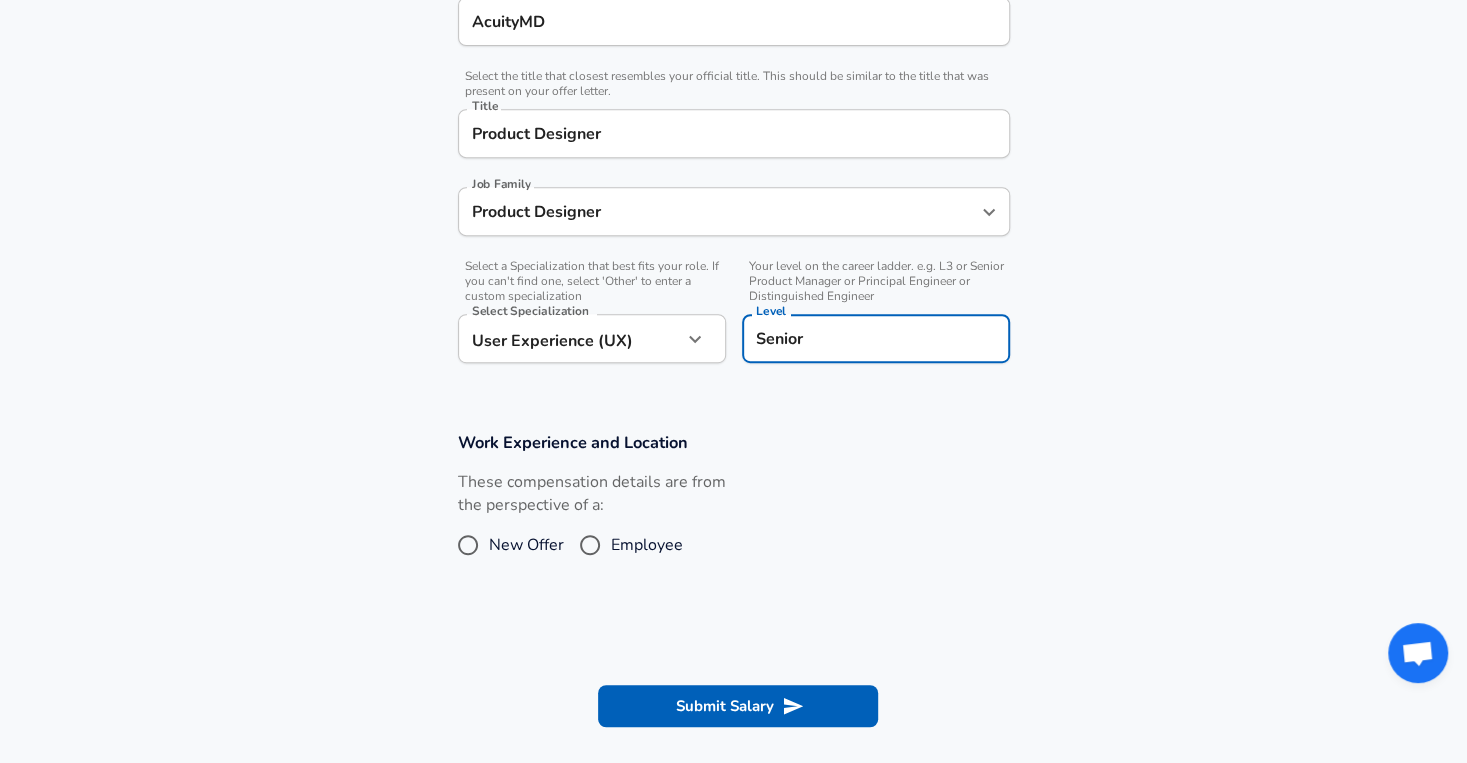 type on "Senior" 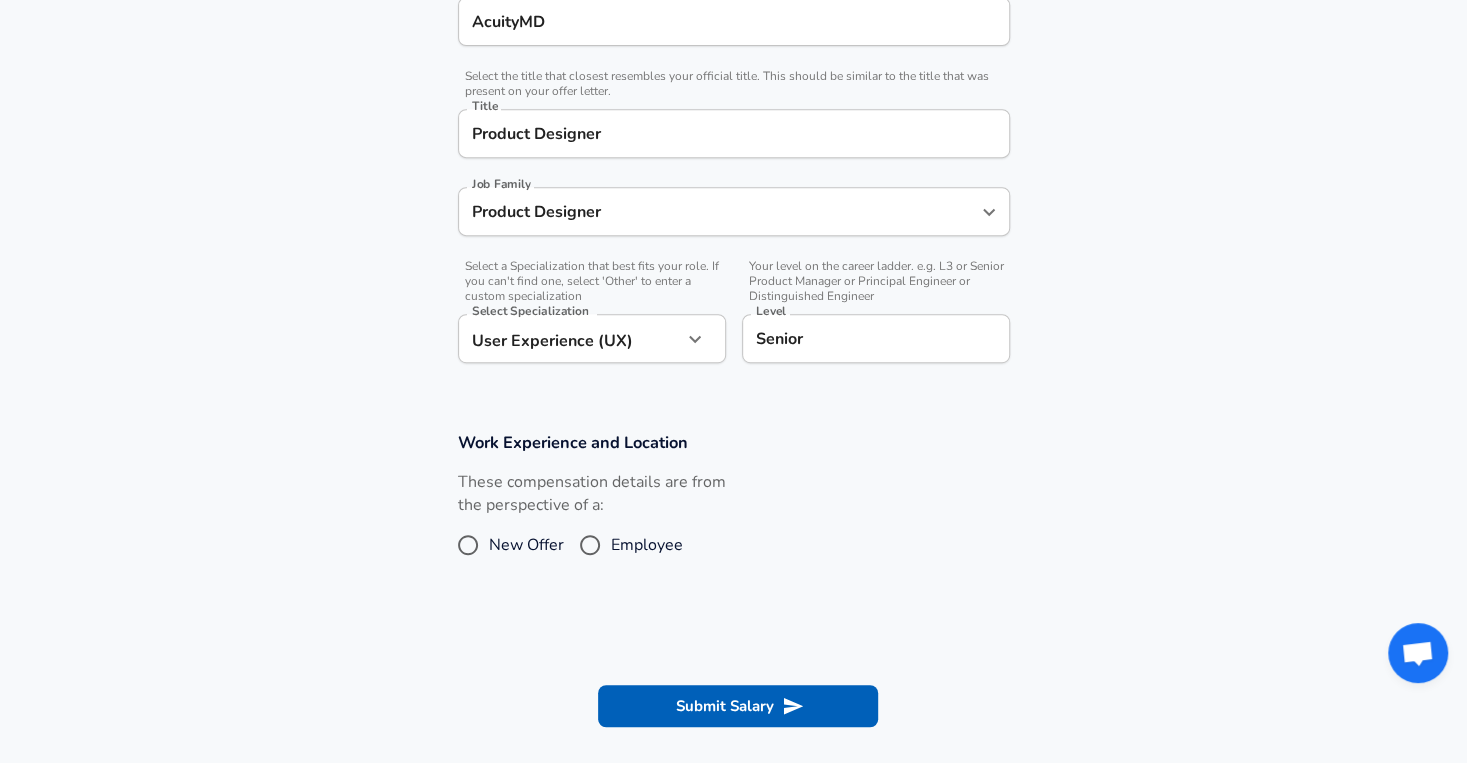 click on "Employee" at bounding box center [647, 545] 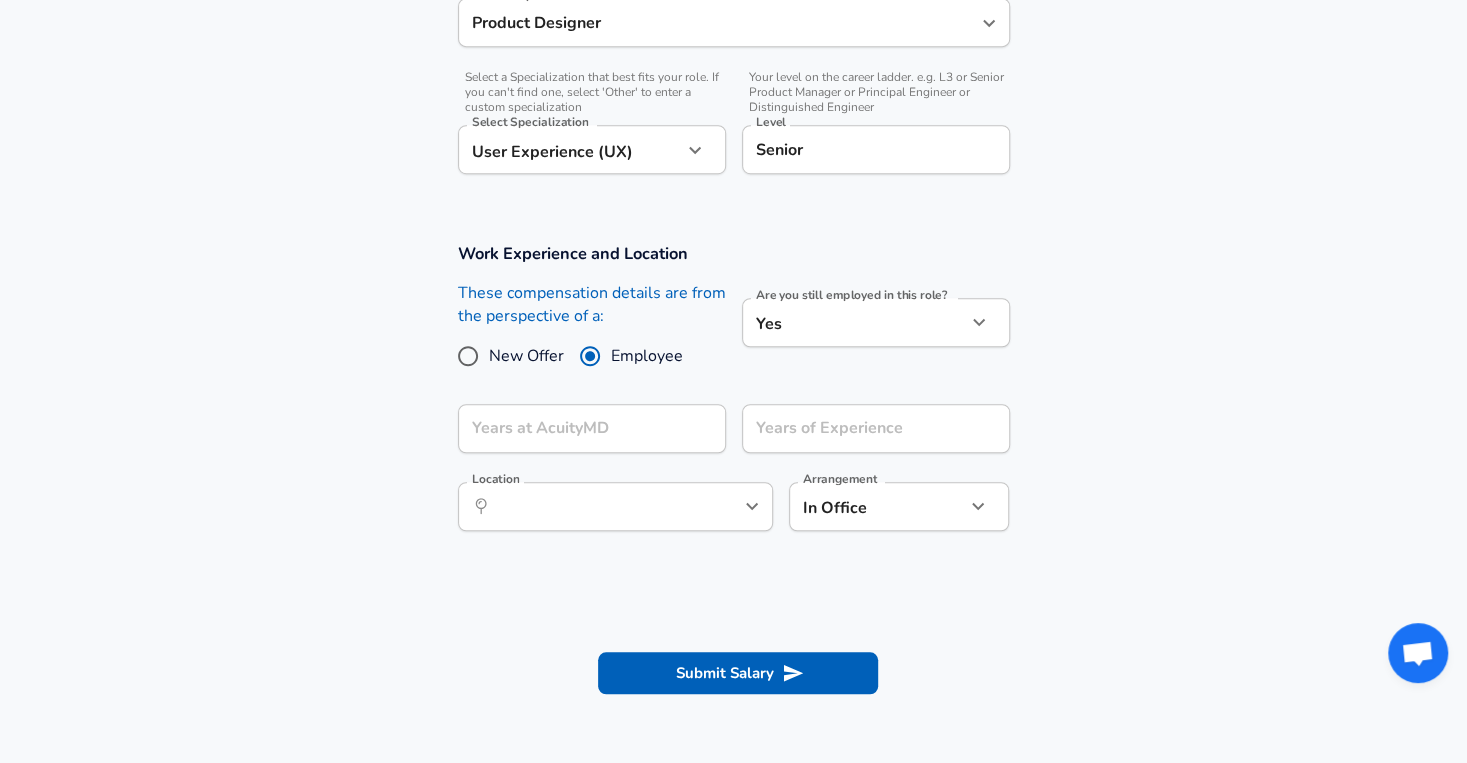 scroll, scrollTop: 657, scrollLeft: 0, axis: vertical 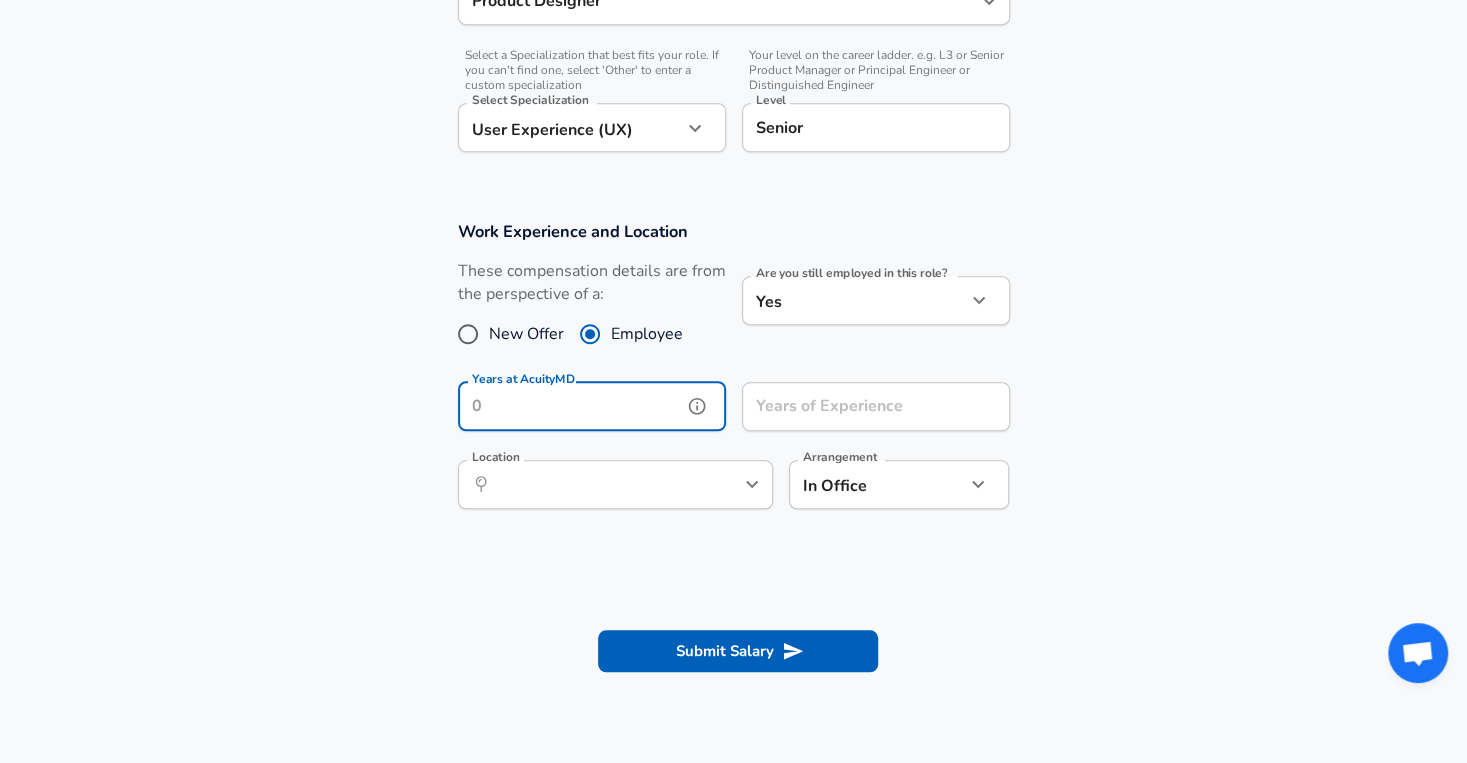 click on "Years at AcuityMD" at bounding box center [570, 406] 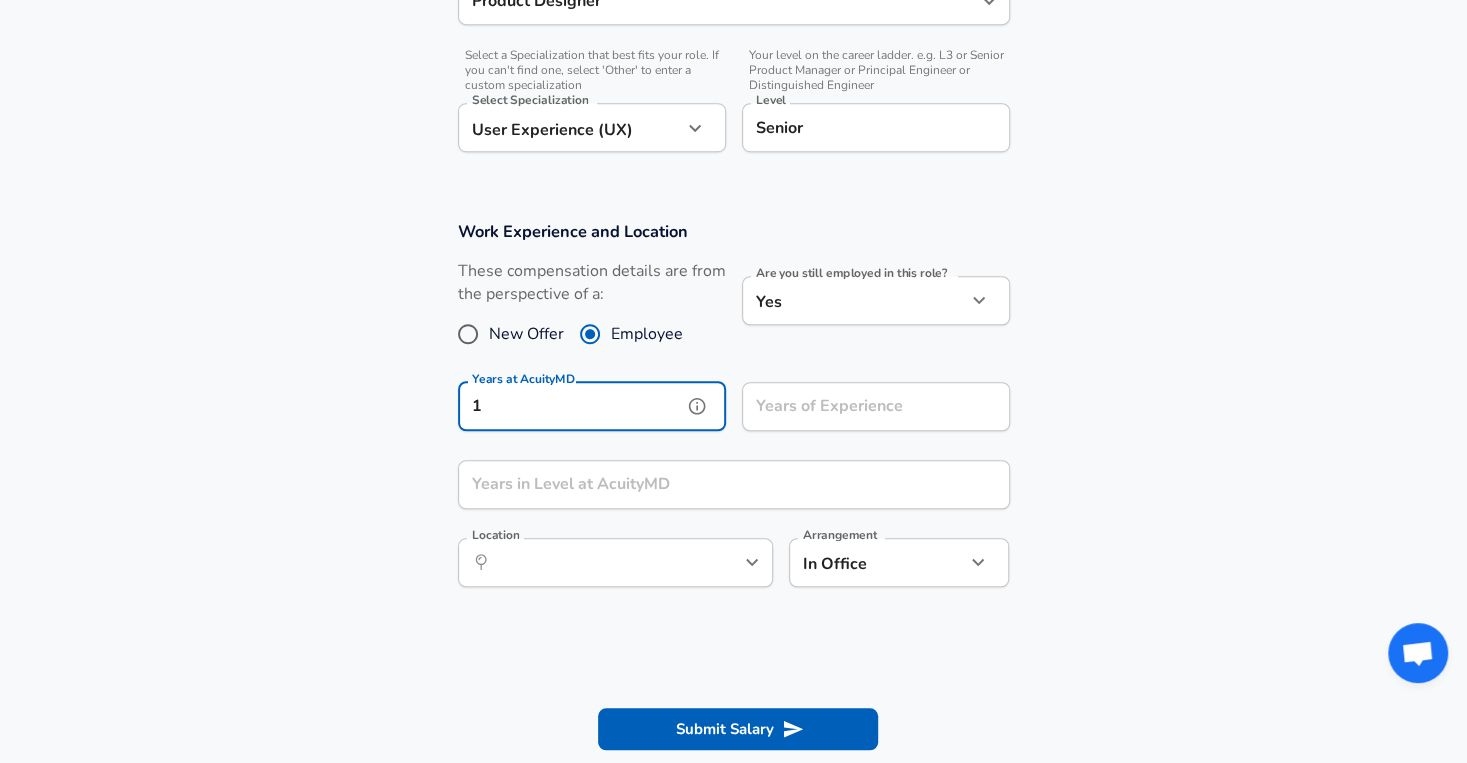 type on "1" 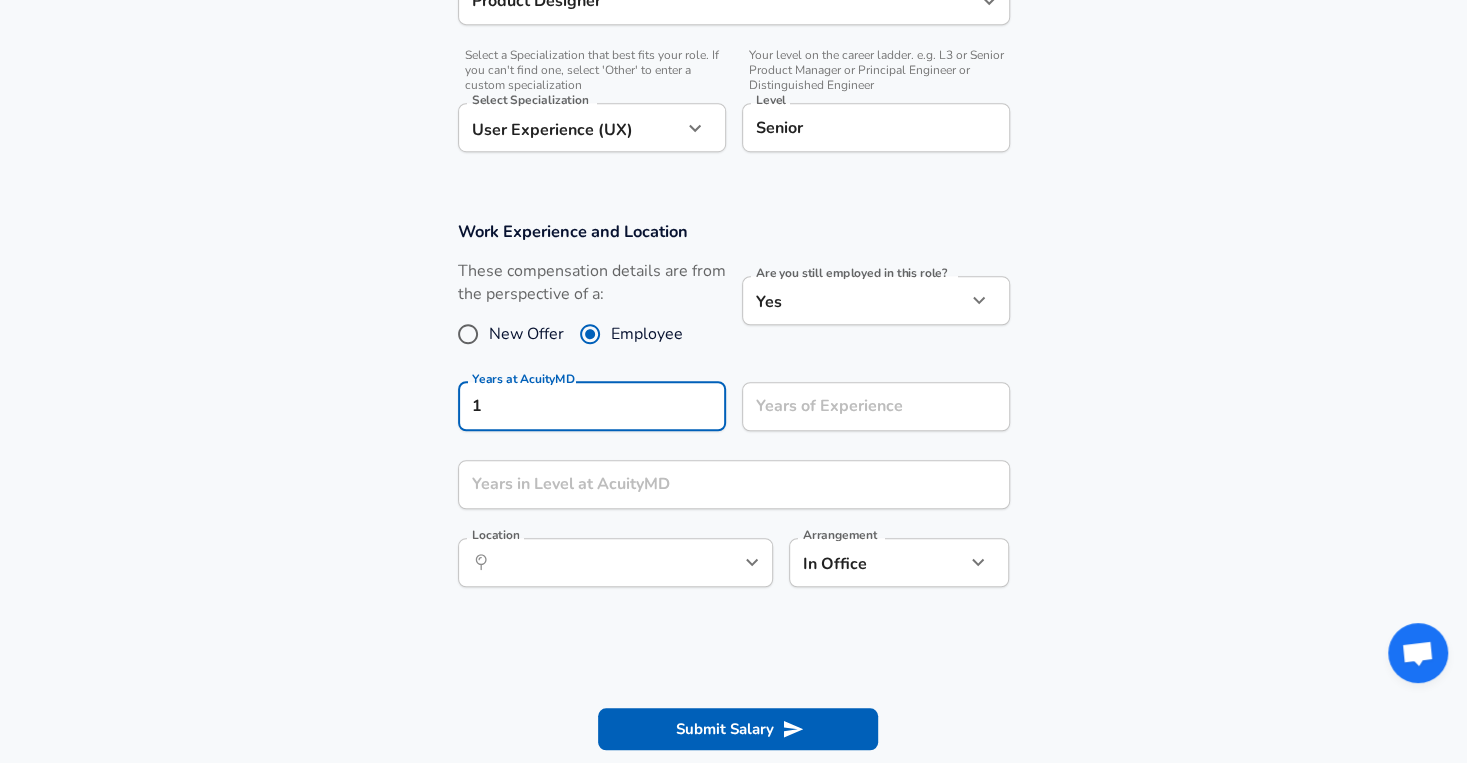 click on "Years in Level at AcuityMD Years in Level at AcuityMD" at bounding box center (734, 487) 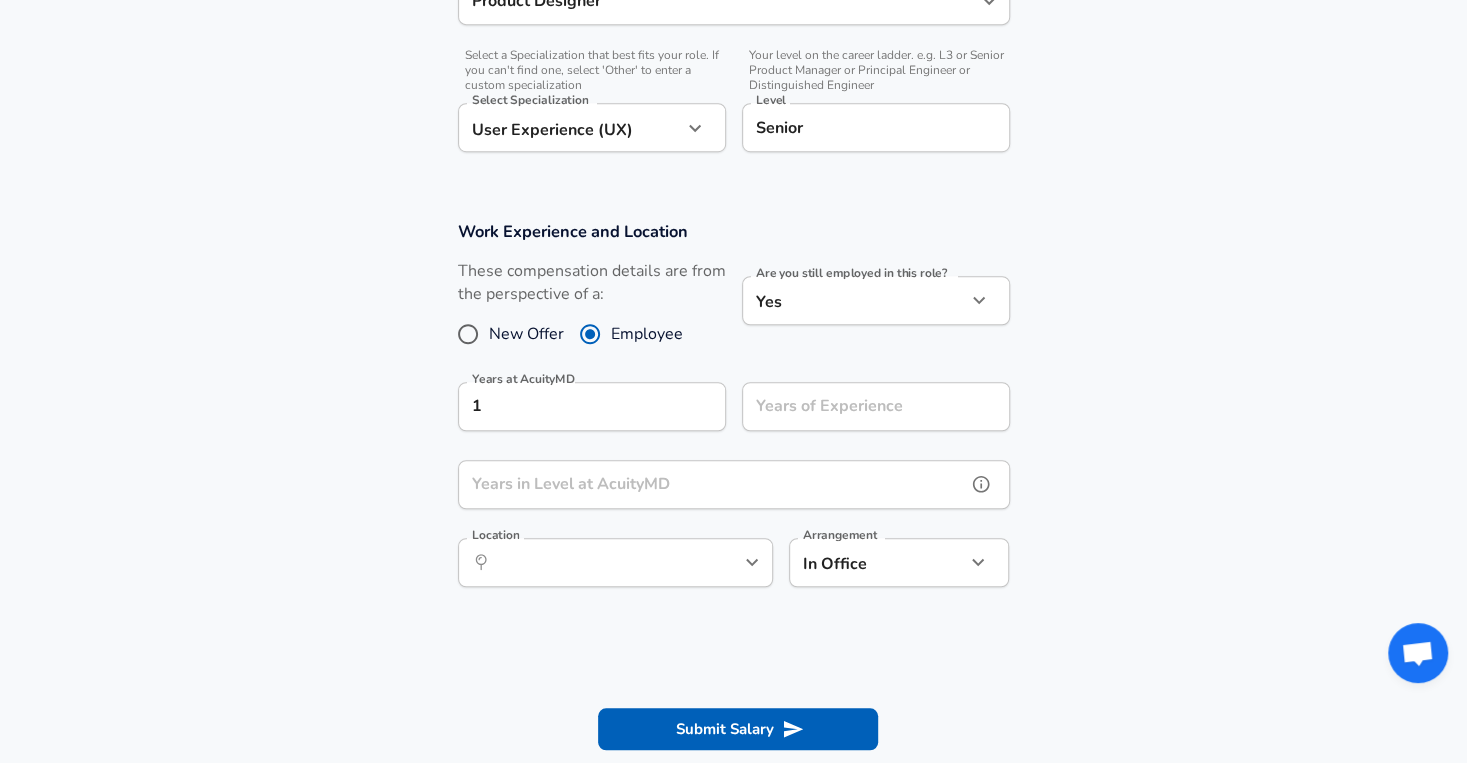 click on "Years in Level at AcuityMD" at bounding box center (712, 484) 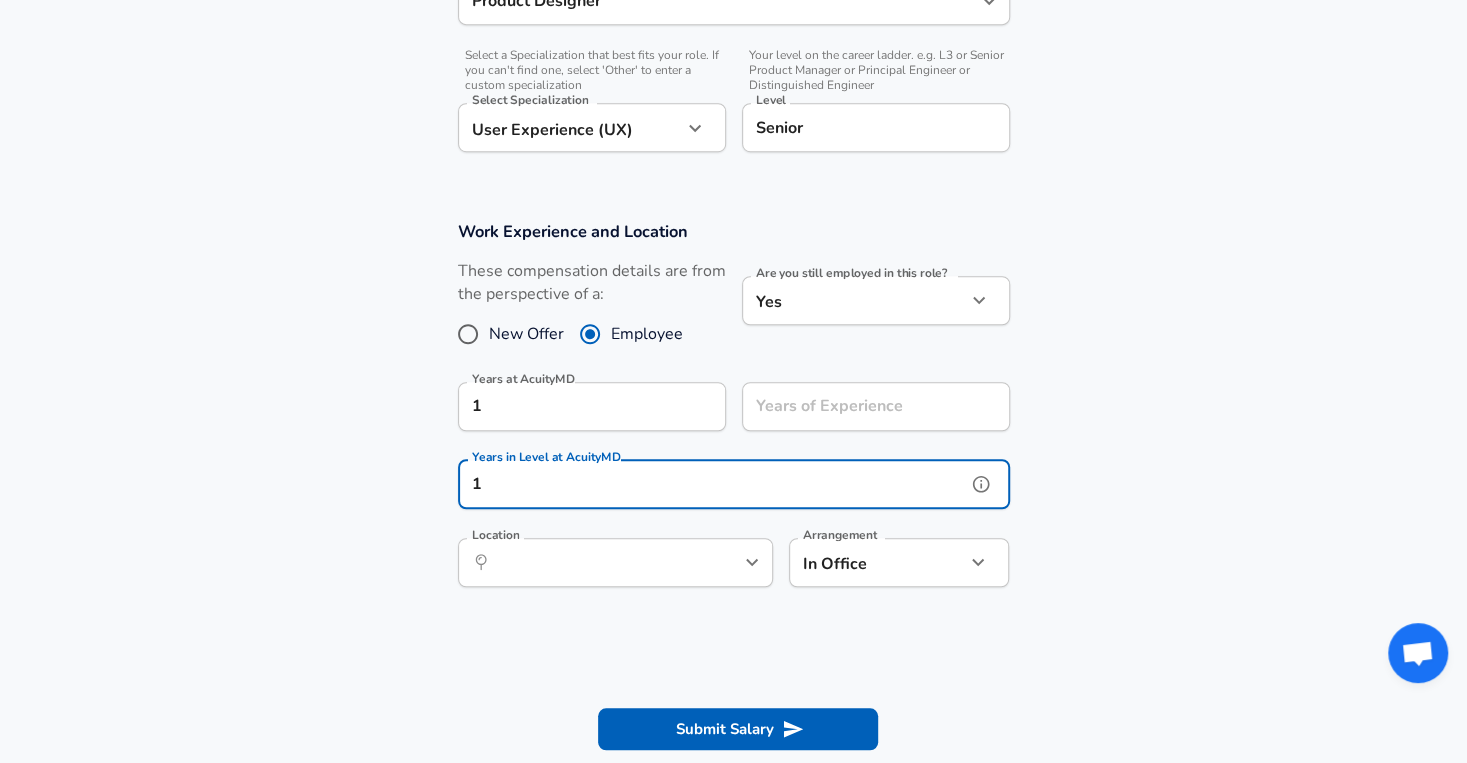 type on "1" 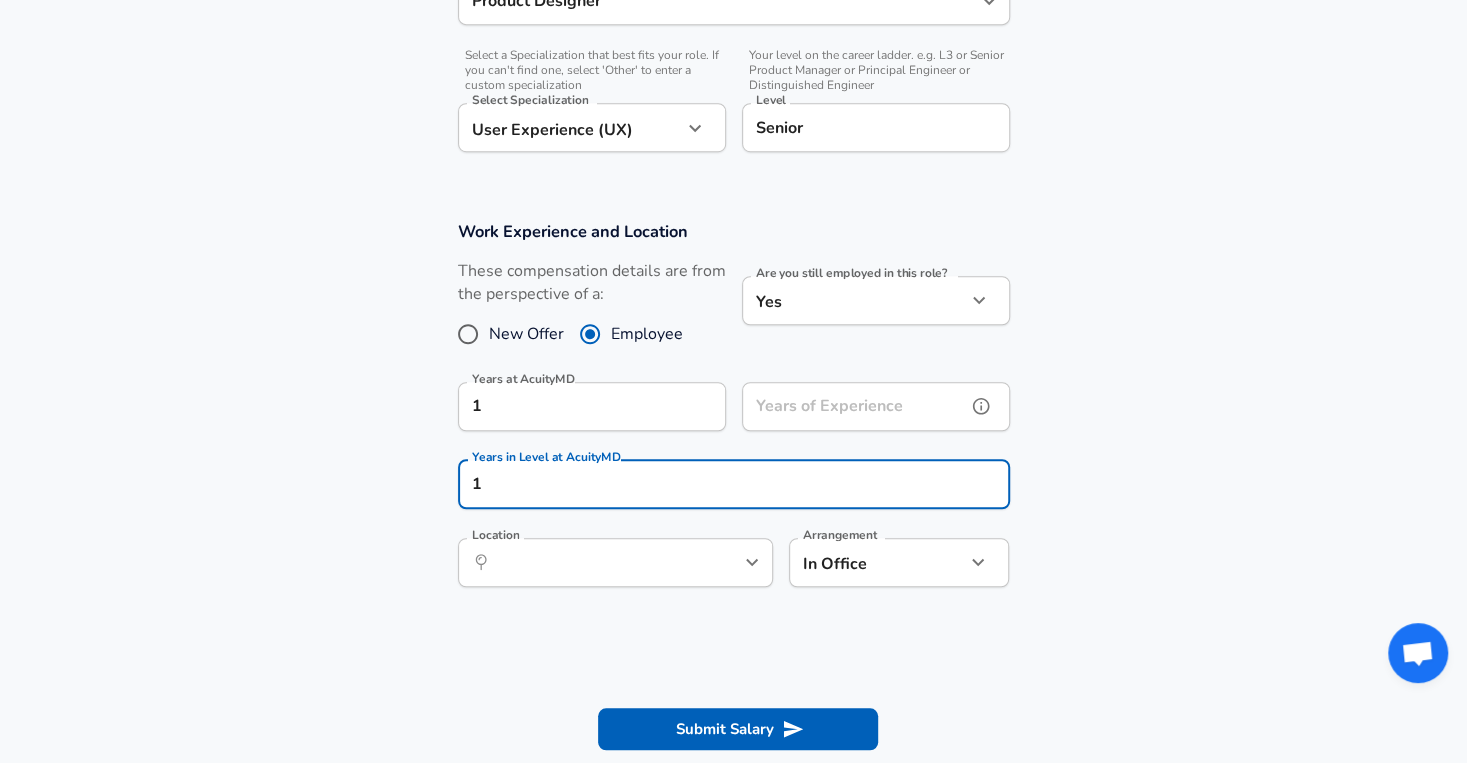 click on "Years of Experience" at bounding box center [854, 406] 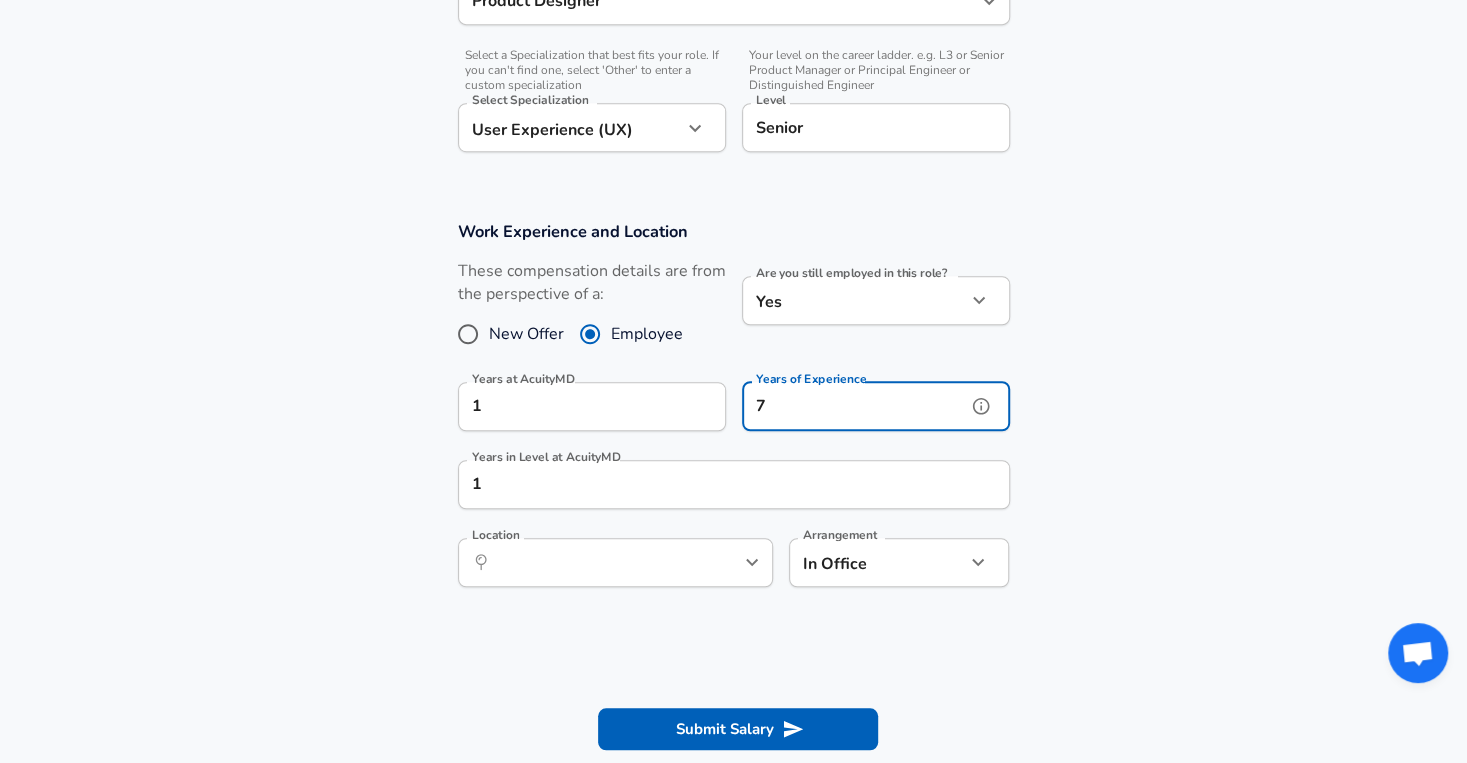 type on "7" 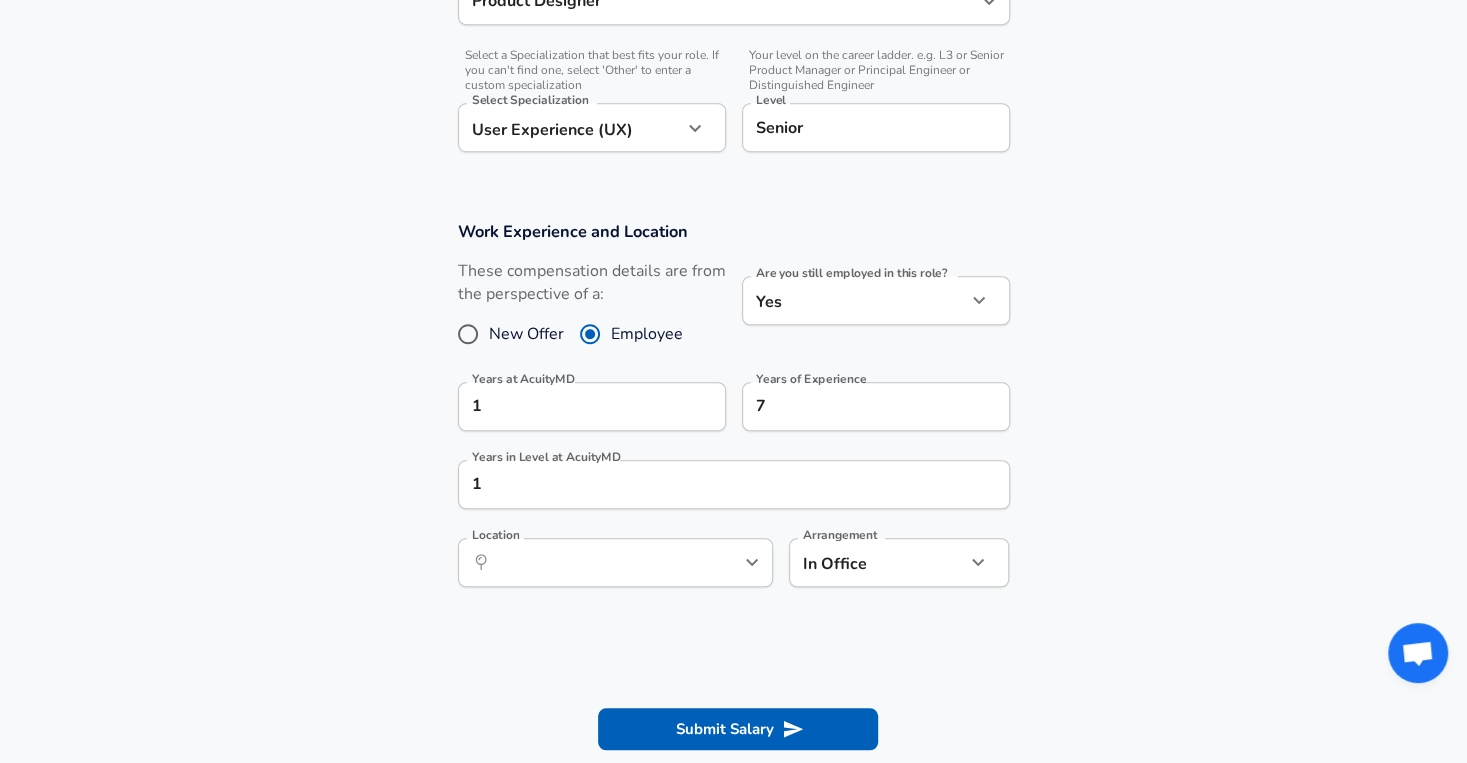 click on "Work Experience and Location These compensation details are from the perspective of a: New Offer Employee Are you still employed in this role? Yes yes Are you still employed in this role? Years at AcuityMD 1 Years at AcuityMD Years of Experience 7 Years of Experience Years in Level at AcuityMD 1 Years in Level at AcuityMD Location ​ Location Arrangement In Office office Arrangement" at bounding box center [733, 414] 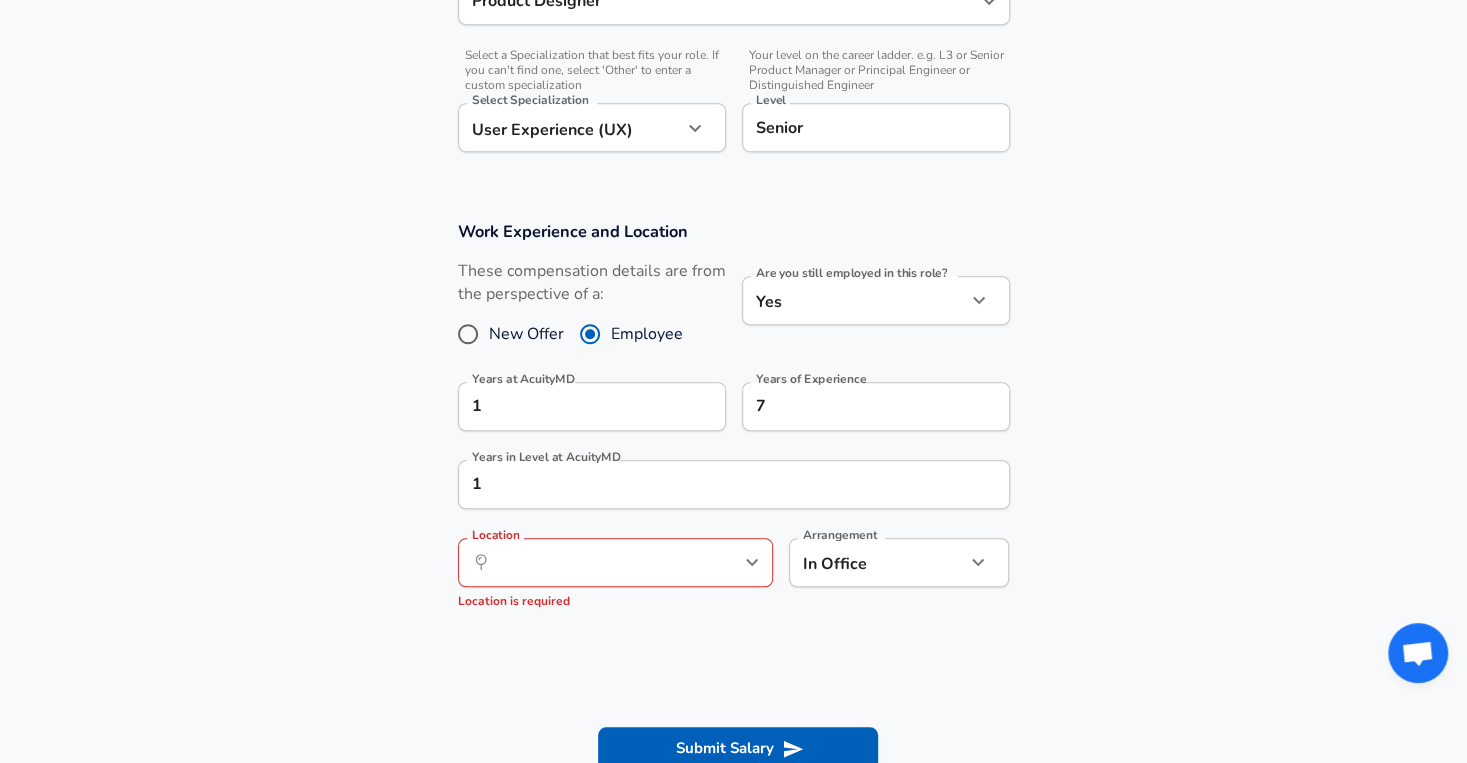 click on "Arrangement In Office office Arrangement" at bounding box center [899, 565] 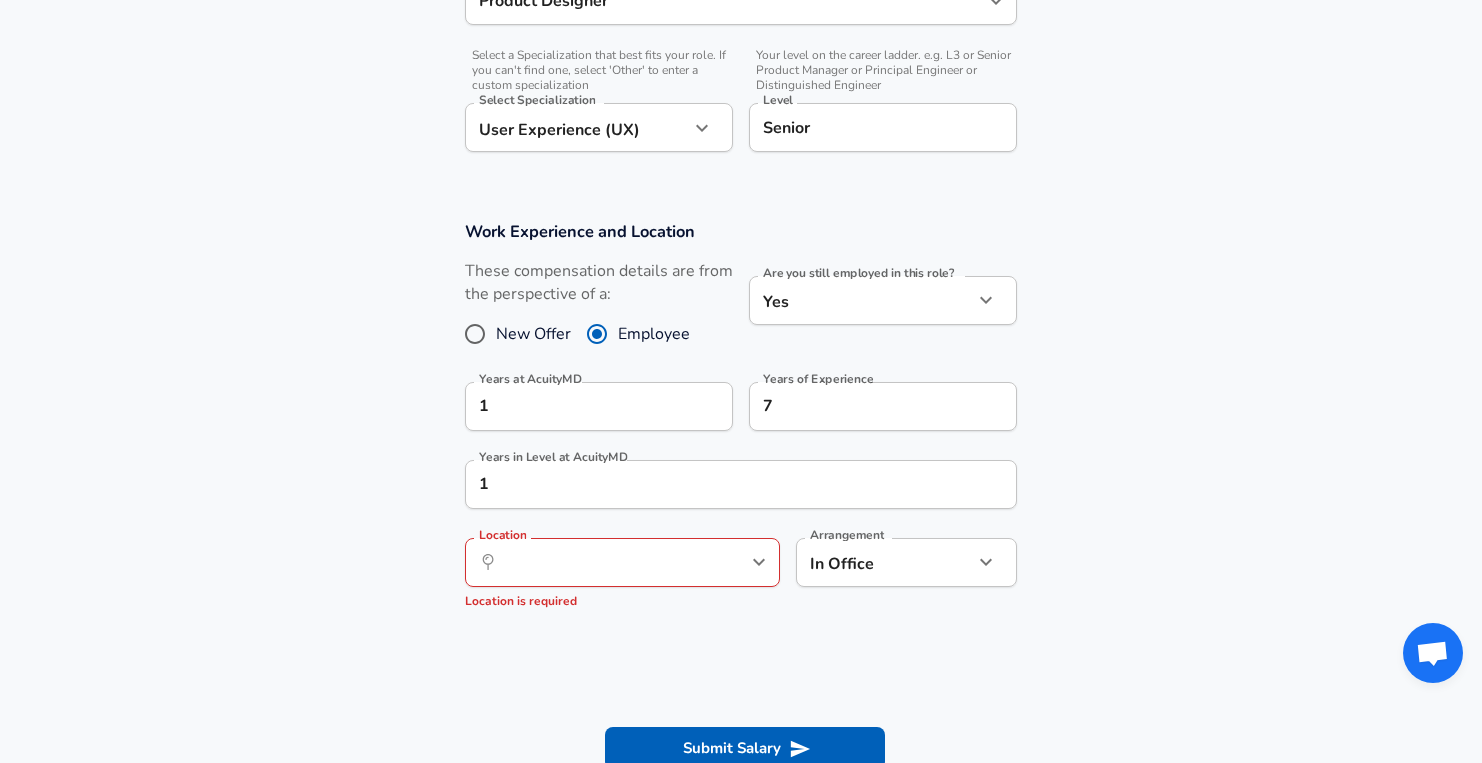 click on "Restart Add Your Salary Upload your offer letter   to verify your submission Enhance Privacy and Anonymity No Automatically hides specific fields until there are enough submissions to safely display the full details.   More Details Based on your submission and the data points that we have already collected, we will automatically hide and anonymize specific fields if there aren't enough data points to remain sufficiently anonymous. Company & Title Information   Enter the company you received your offer from Company AcuityMD Company   Select the title that closest resembles your official title. This should be similar to the title that was present on your offer letter. Title Product Designer Title Job Family Product Designer Job Family   Select a Specialization that best fits your role. If you can't find one, select 'Other' to enter a custom specialization Select Specialization User Experience (UX) User Experience (UX) Select Specialization   Level Senior Level Work Experience and Location New Offer Employee Yes" at bounding box center (741, -276) 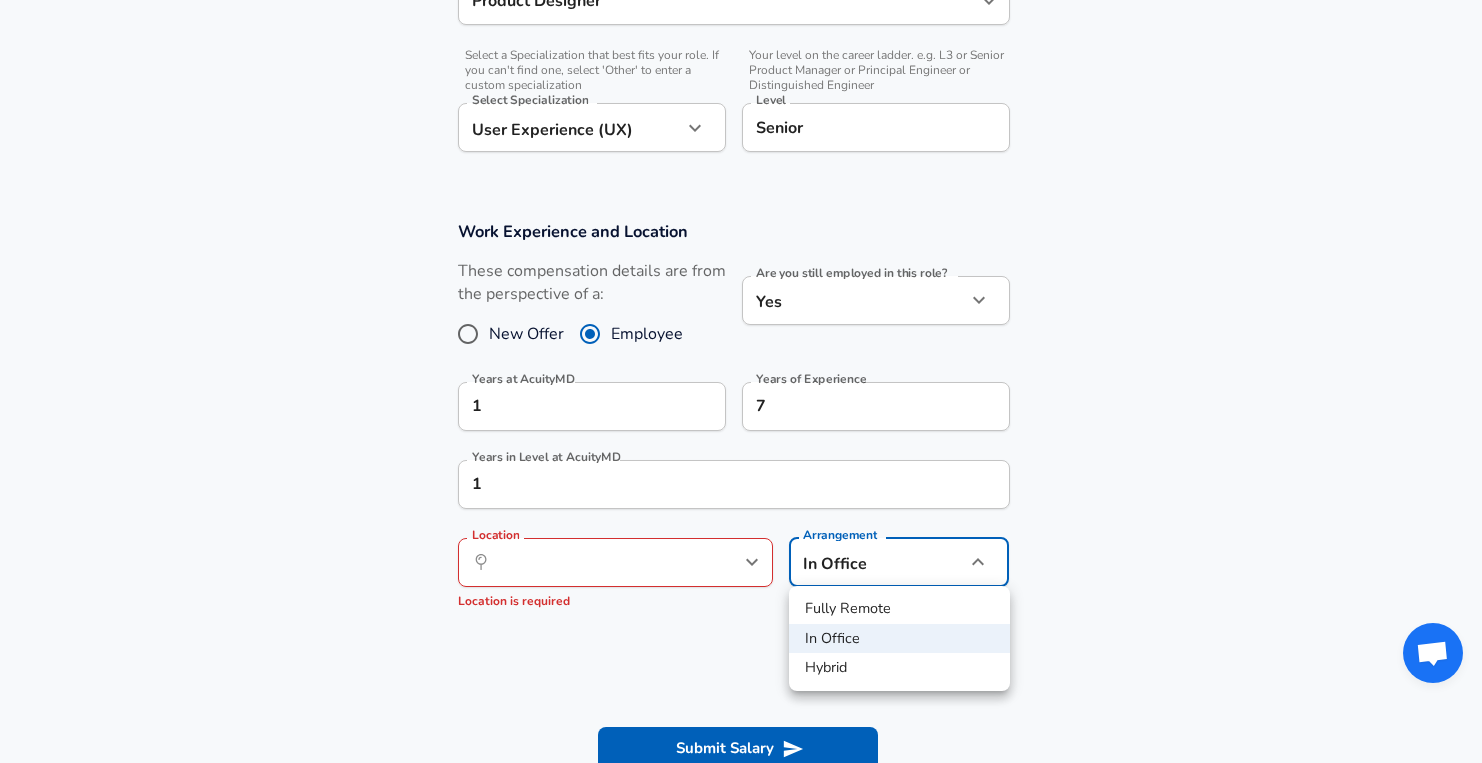 click on "Fully Remote" at bounding box center (899, 609) 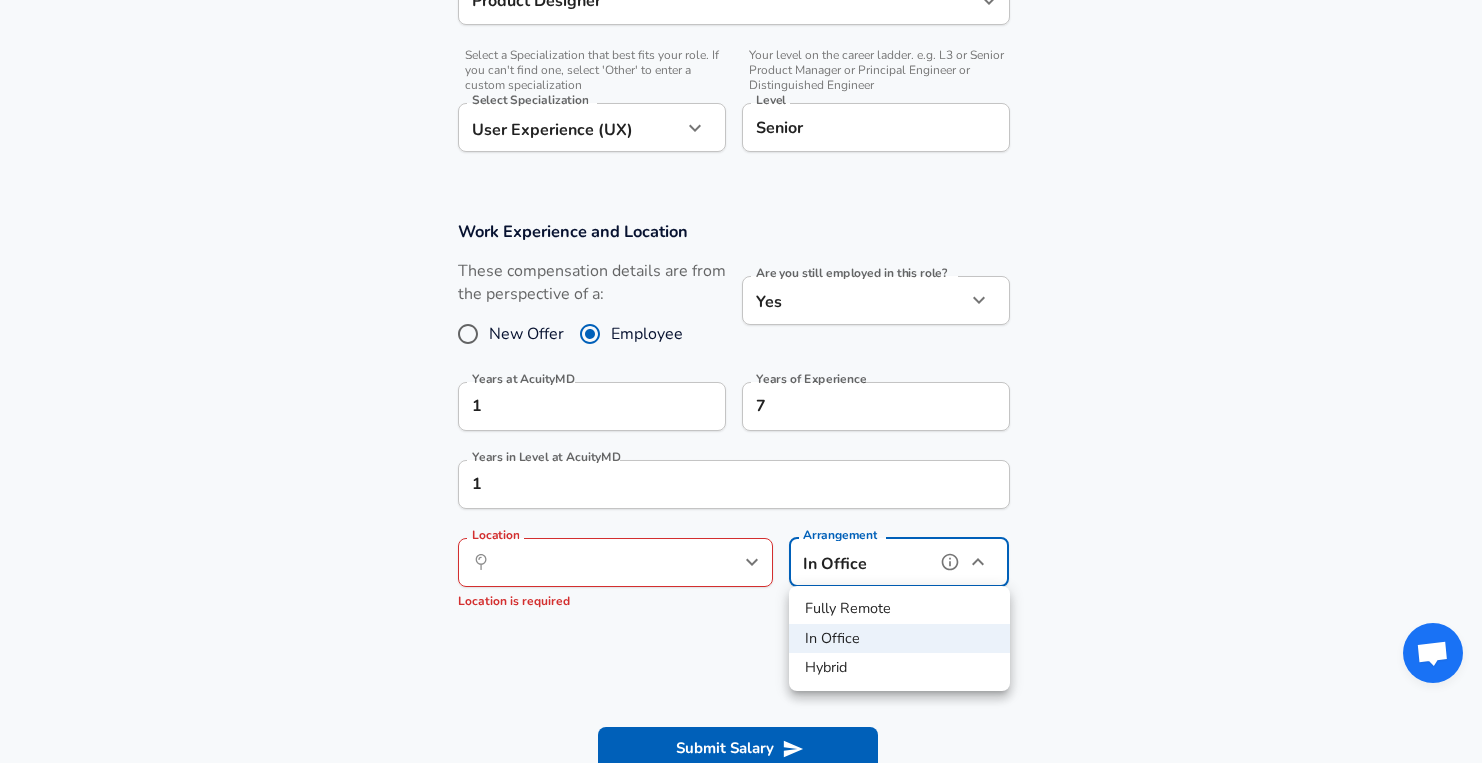 type on "remote" 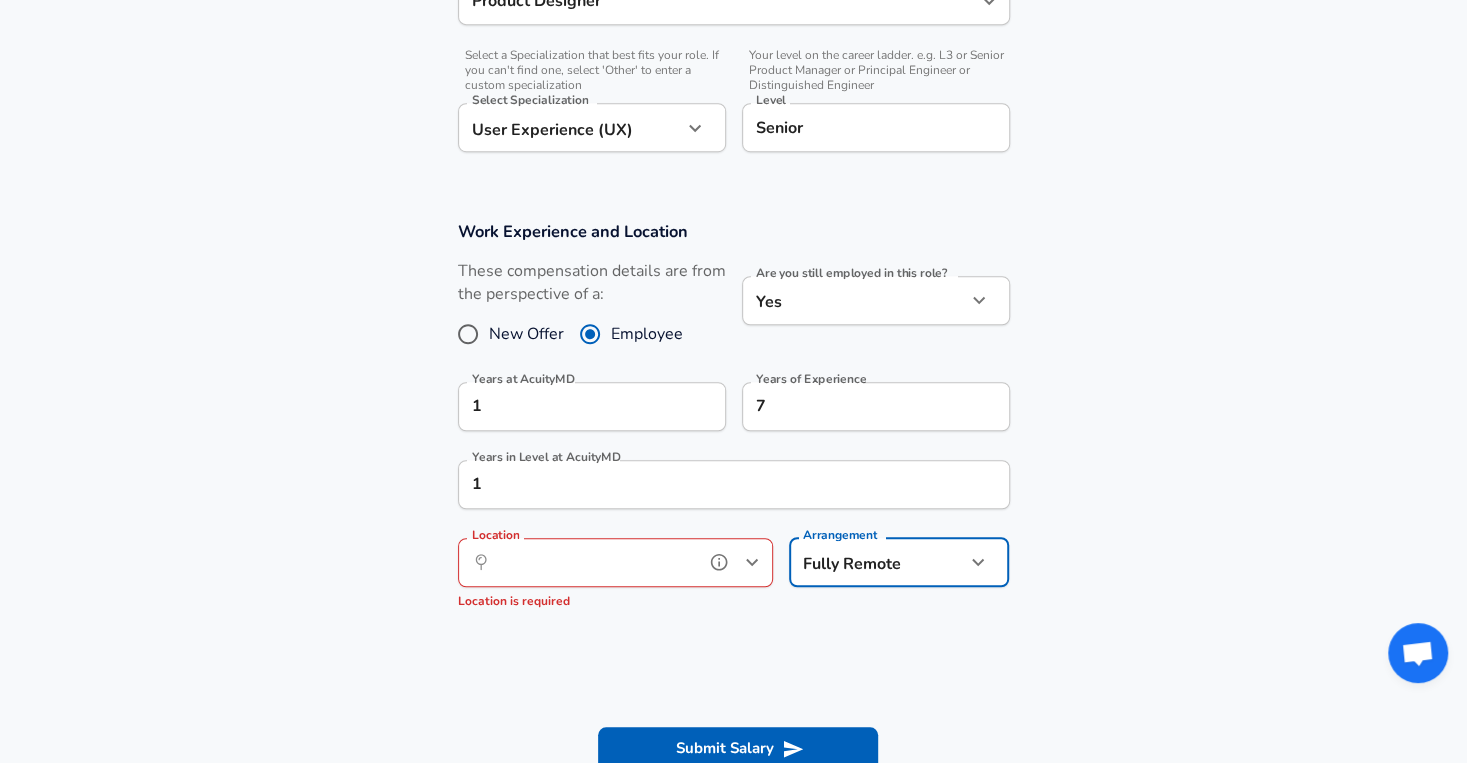 click on "Location" at bounding box center [593, 562] 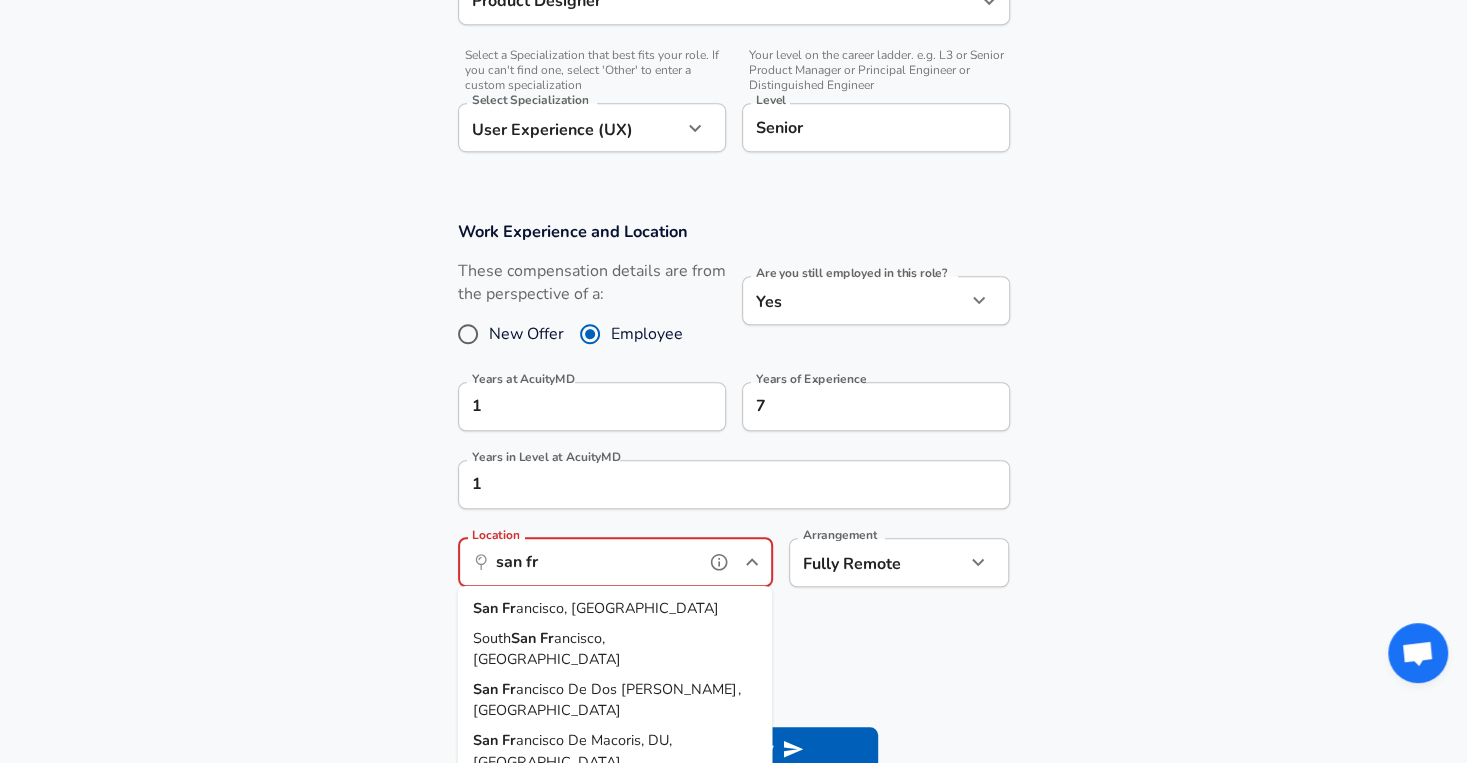 click on "[GEOGRAPHIC_DATA], [GEOGRAPHIC_DATA]" at bounding box center (614, 609) 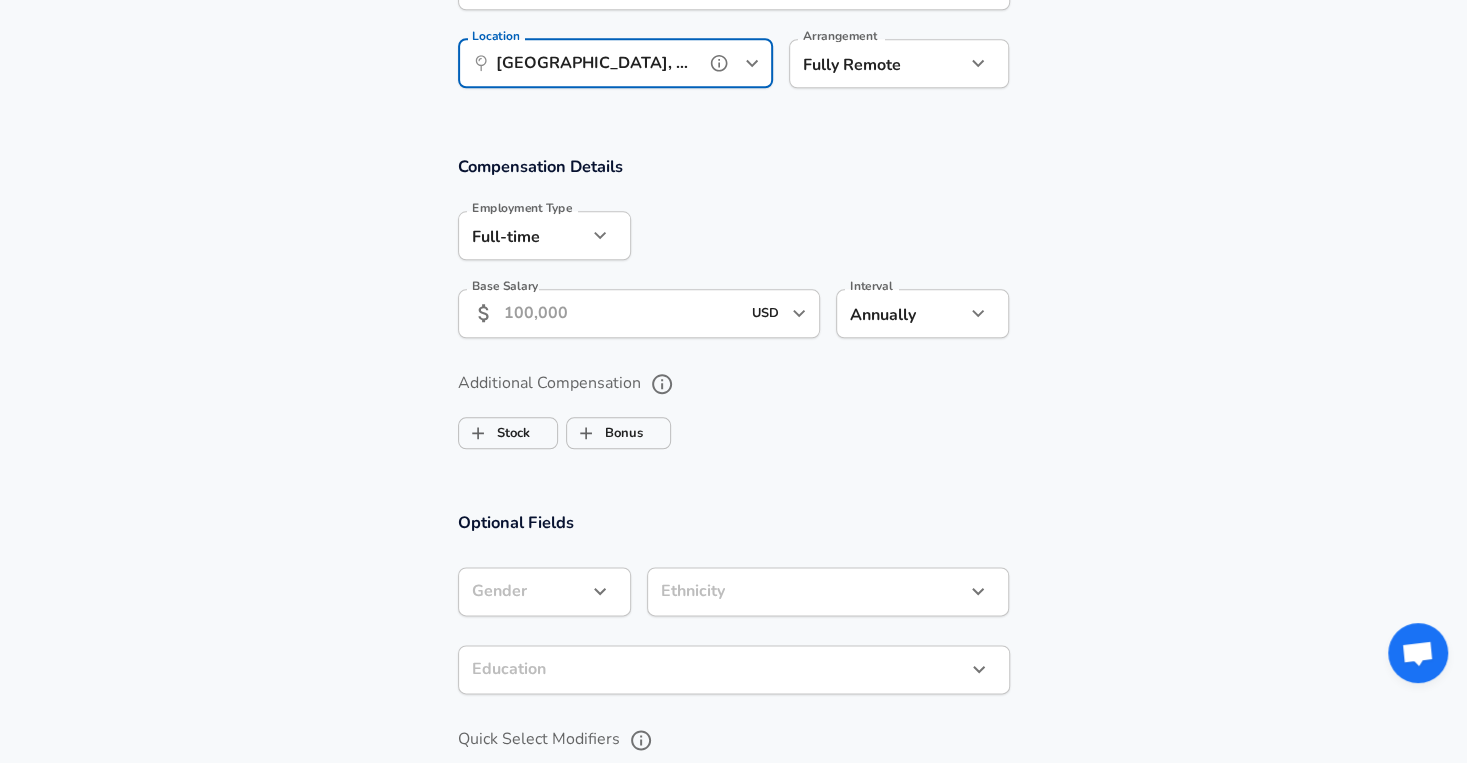 scroll, scrollTop: 1157, scrollLeft: 0, axis: vertical 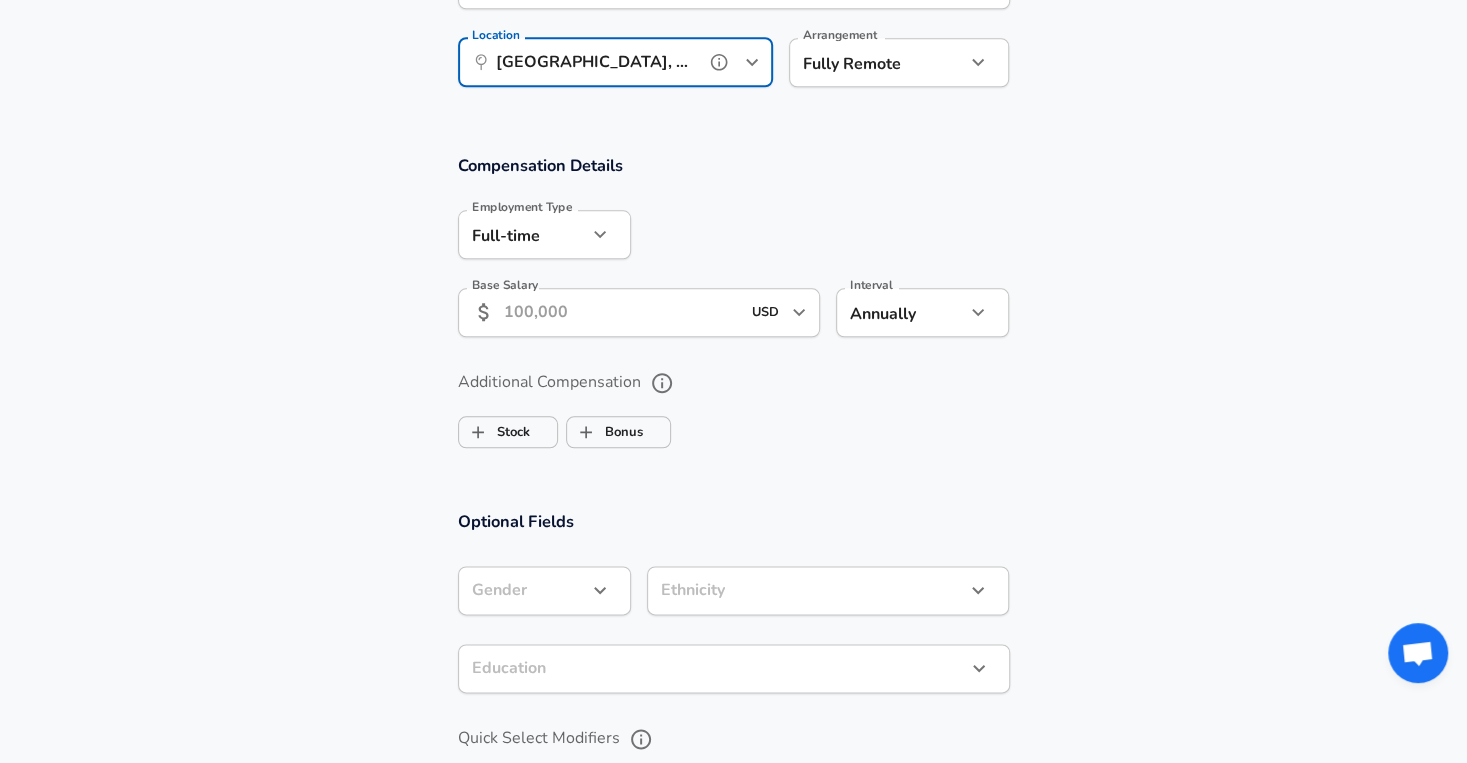 type on "[GEOGRAPHIC_DATA], [GEOGRAPHIC_DATA]" 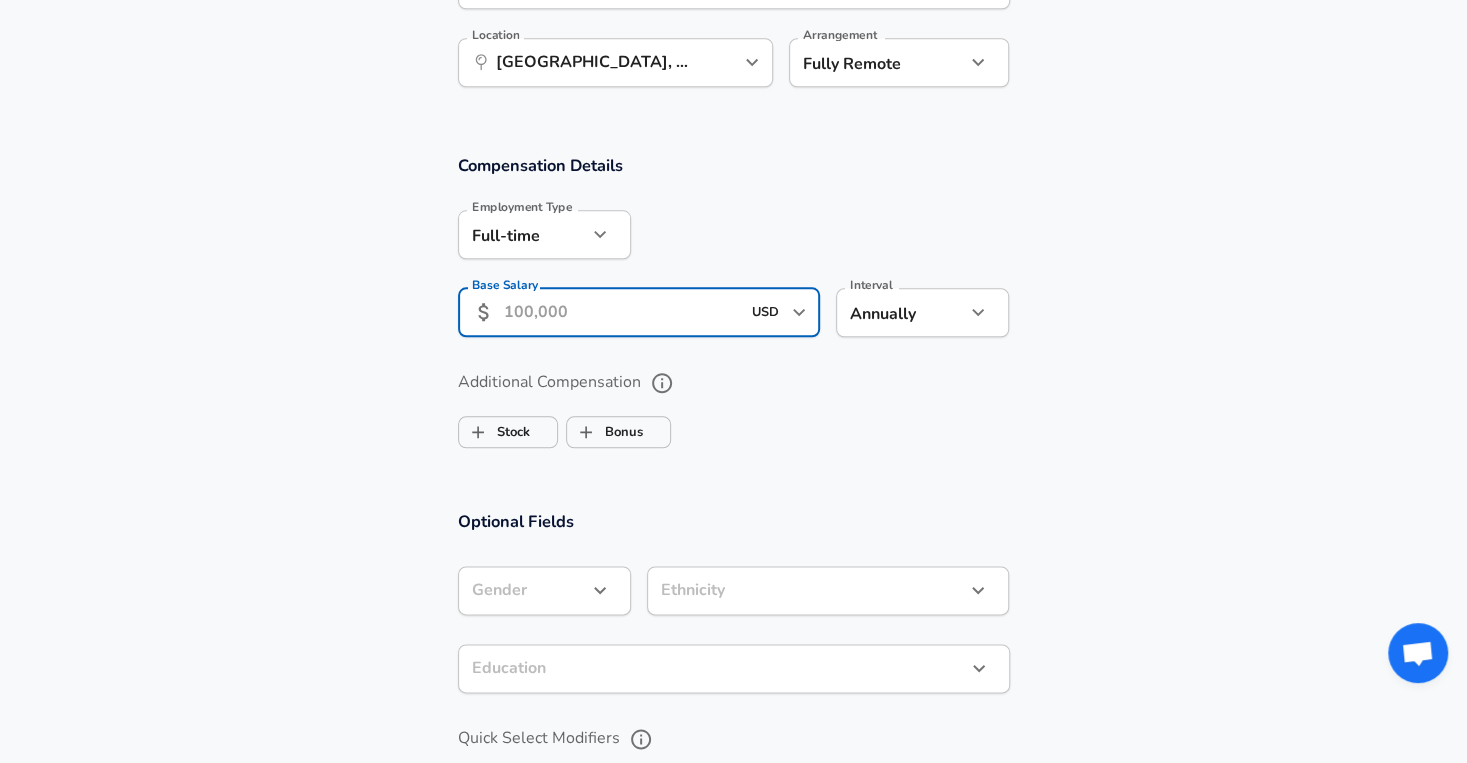 click on "Base Salary" at bounding box center [622, 312] 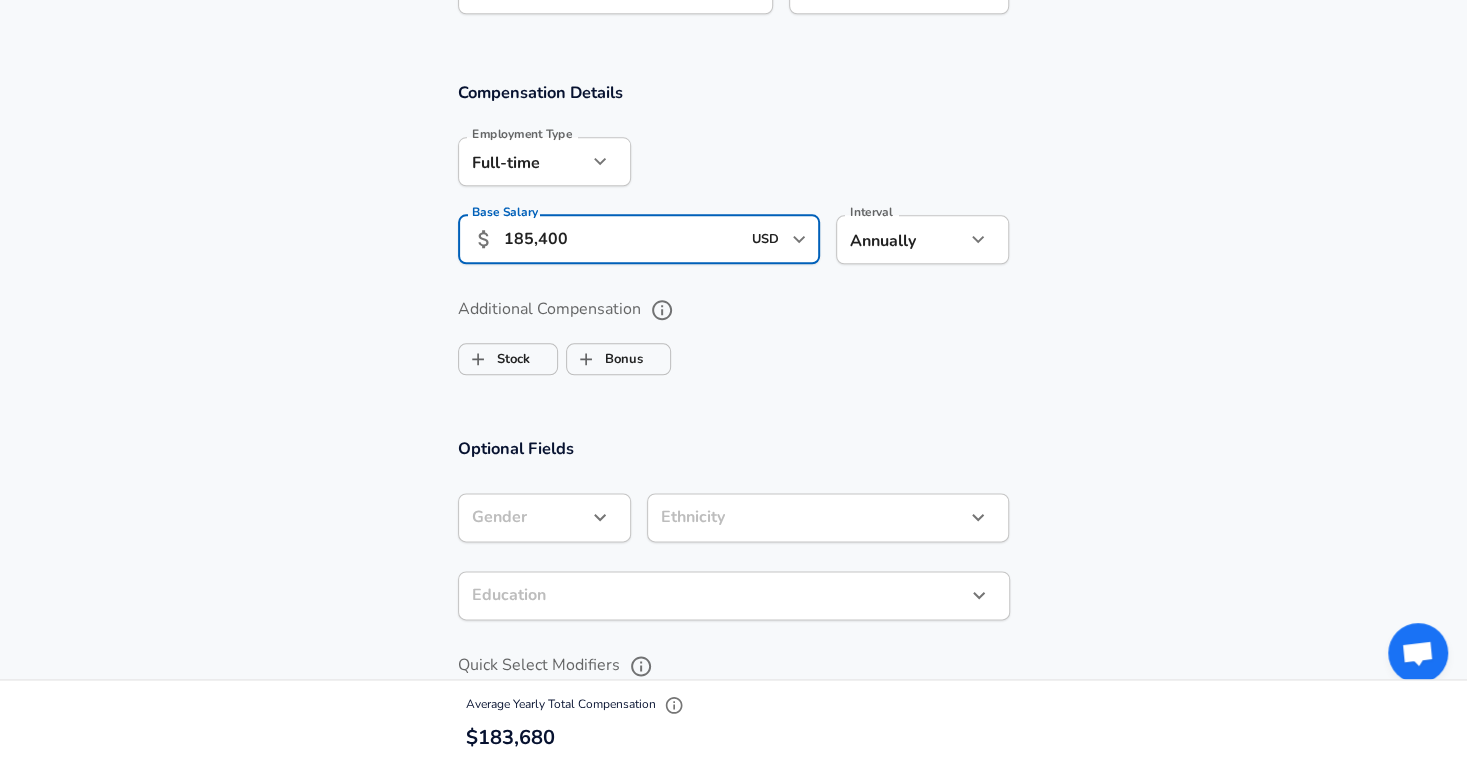 scroll, scrollTop: 1231, scrollLeft: 0, axis: vertical 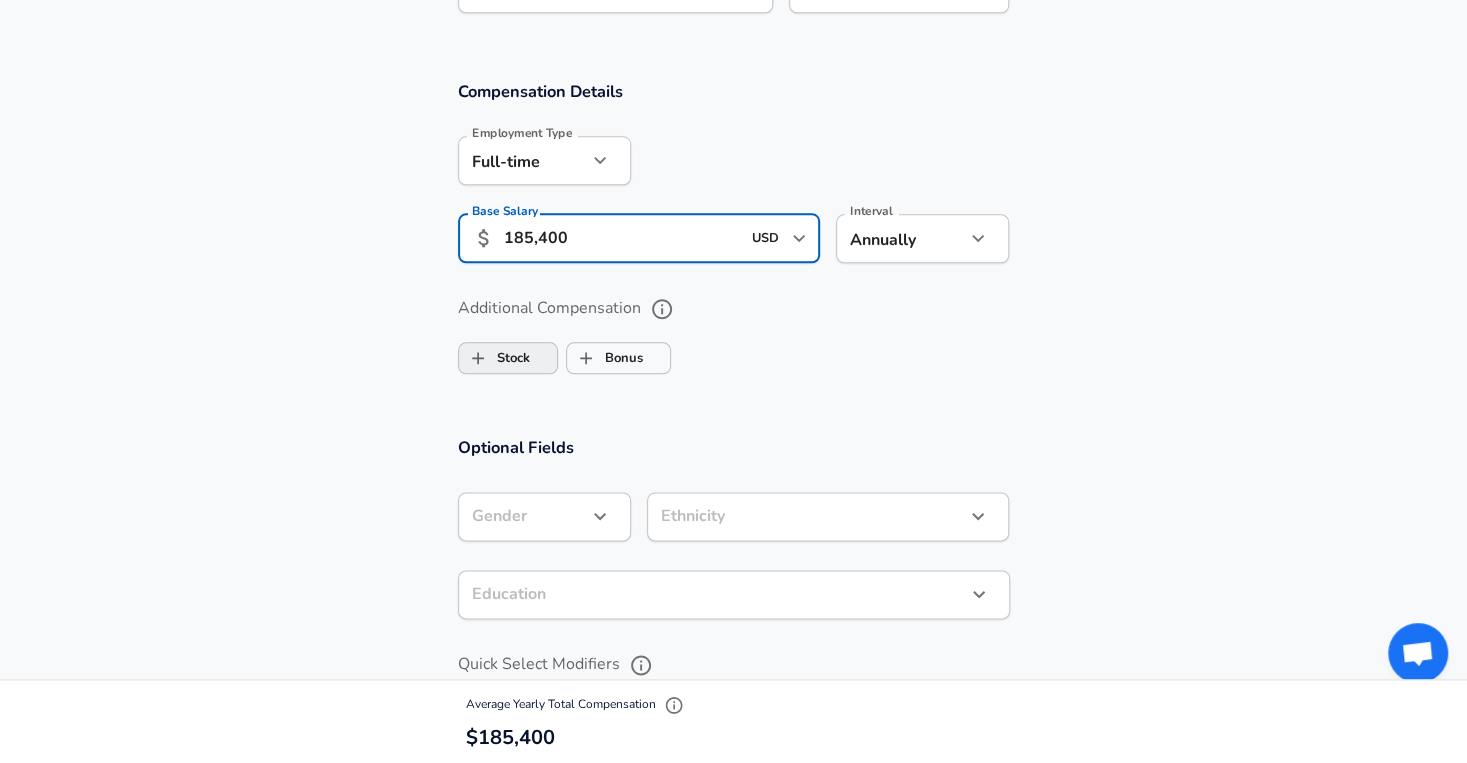 type on "185,400" 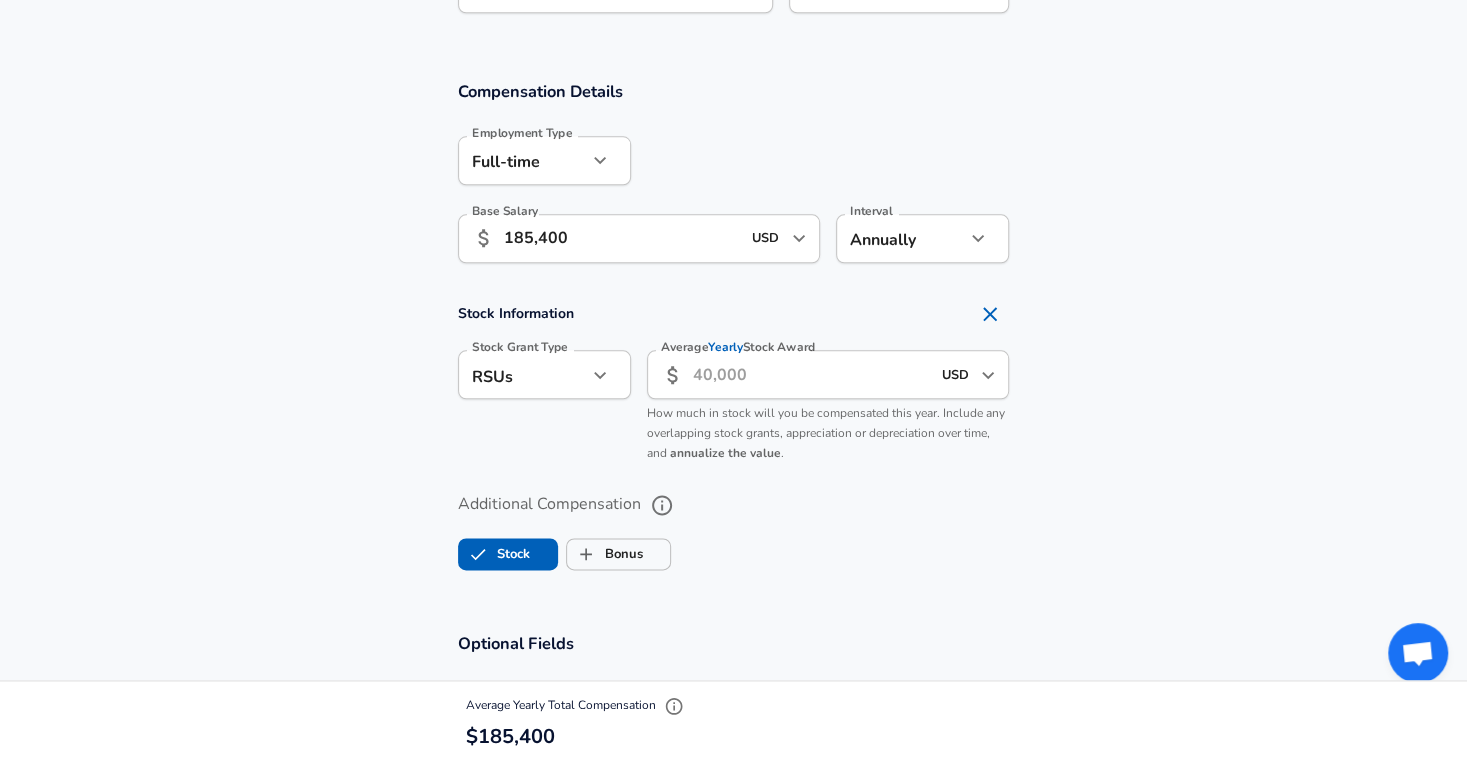 click on "Average  Yearly  Stock Award" at bounding box center (811, 374) 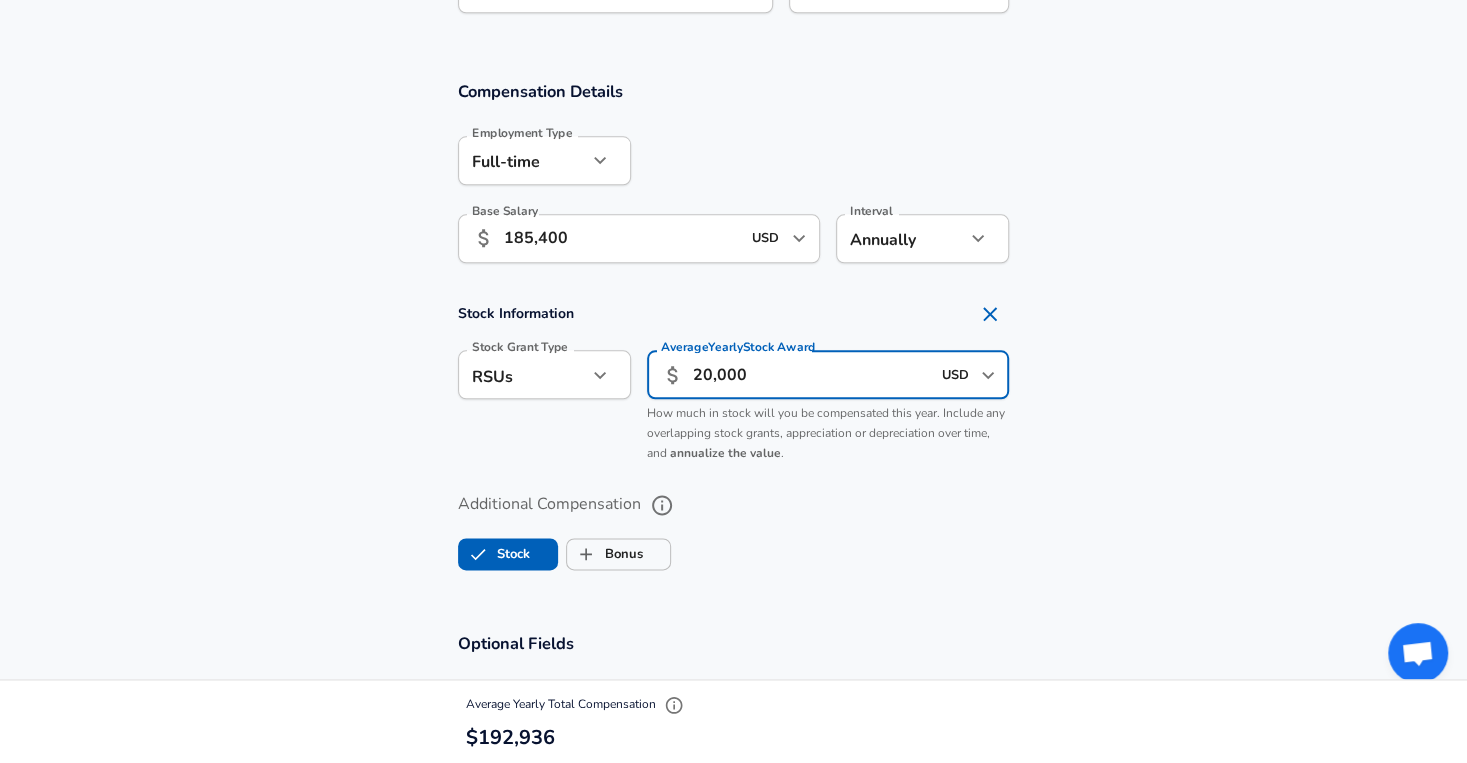 type on "20,000" 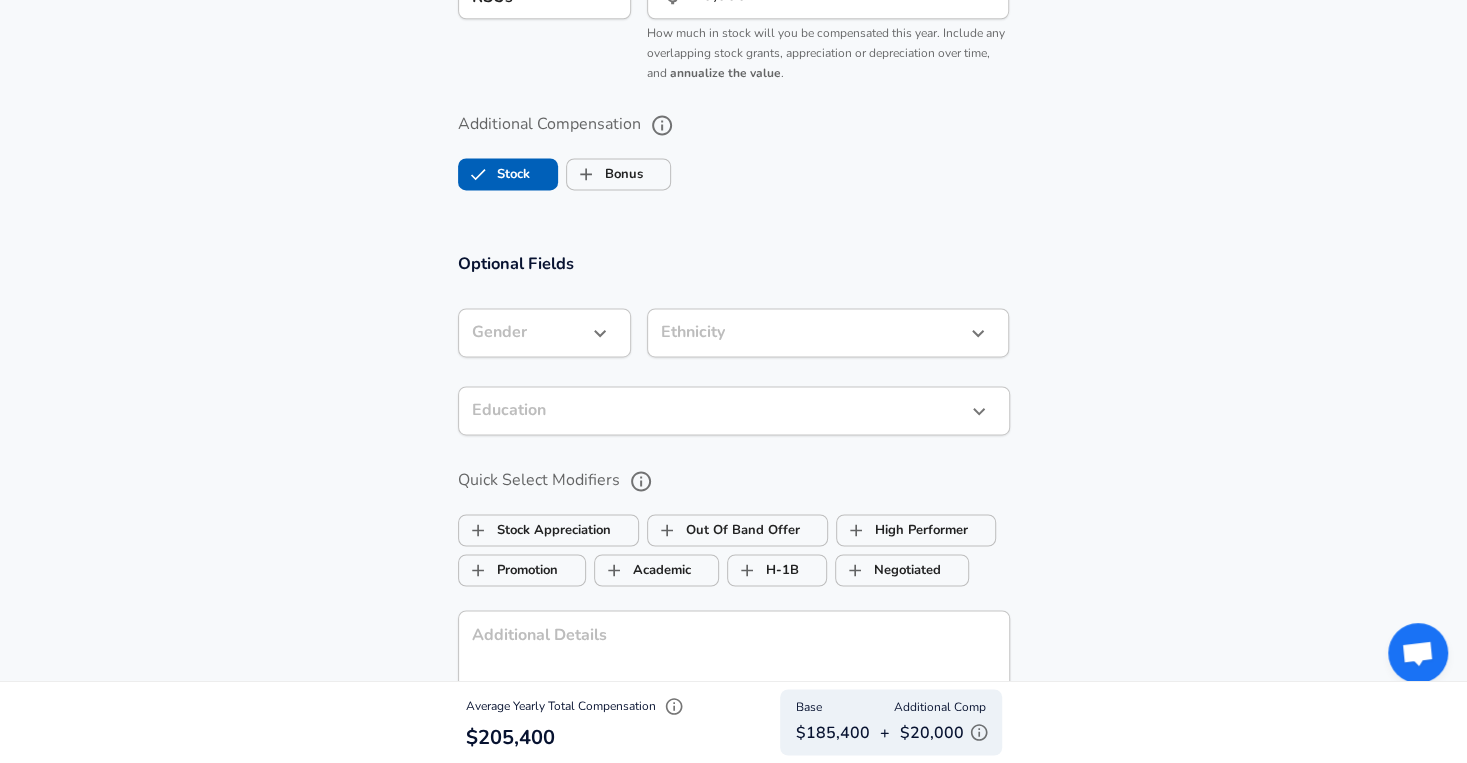 scroll, scrollTop: 1664, scrollLeft: 0, axis: vertical 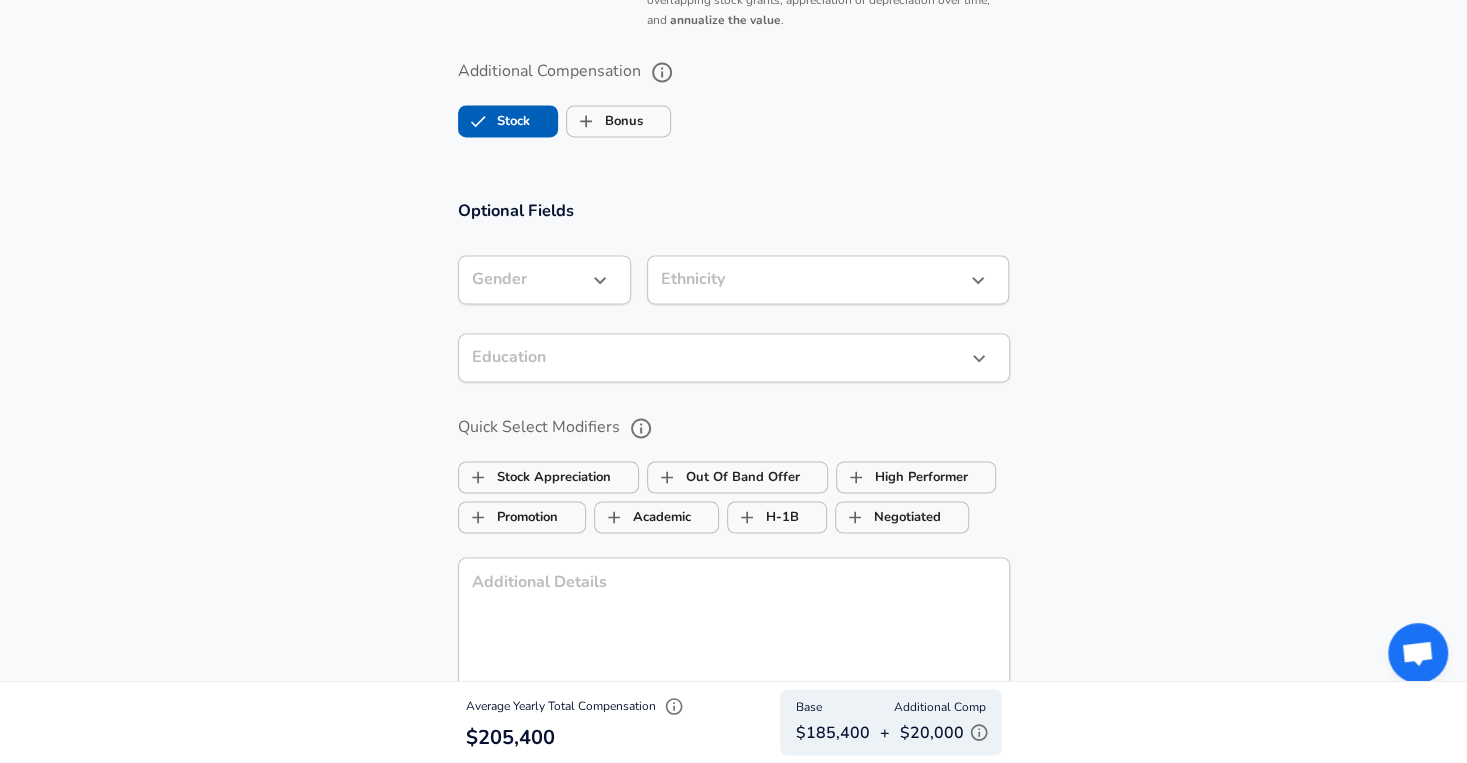 click on "Restart Add Your Salary Upload your offer letter   to verify your submission Enhance Privacy and Anonymity No Automatically hides specific fields until there are enough submissions to safely display the full details.   More Details Based on your submission and the data points that we have already collected, we will automatically hide and anonymize specific fields if there aren't enough data points to remain sufficiently anonymous. Company & Title Information   Enter the company you received your offer from Company AcuityMD Company   Select the title that closest resembles your official title. This should be similar to the title that was present on your offer letter. Title Product Designer Title Job Family Product Designer Job Family   Select a Specialization that best fits your role. If you can't find one, select 'Other' to enter a custom specialization Select Specialization User Experience (UX) User Experience (UX) Select Specialization   Level Senior Level Work Experience and Location New Offer Employee Yes" at bounding box center (733, -1283) 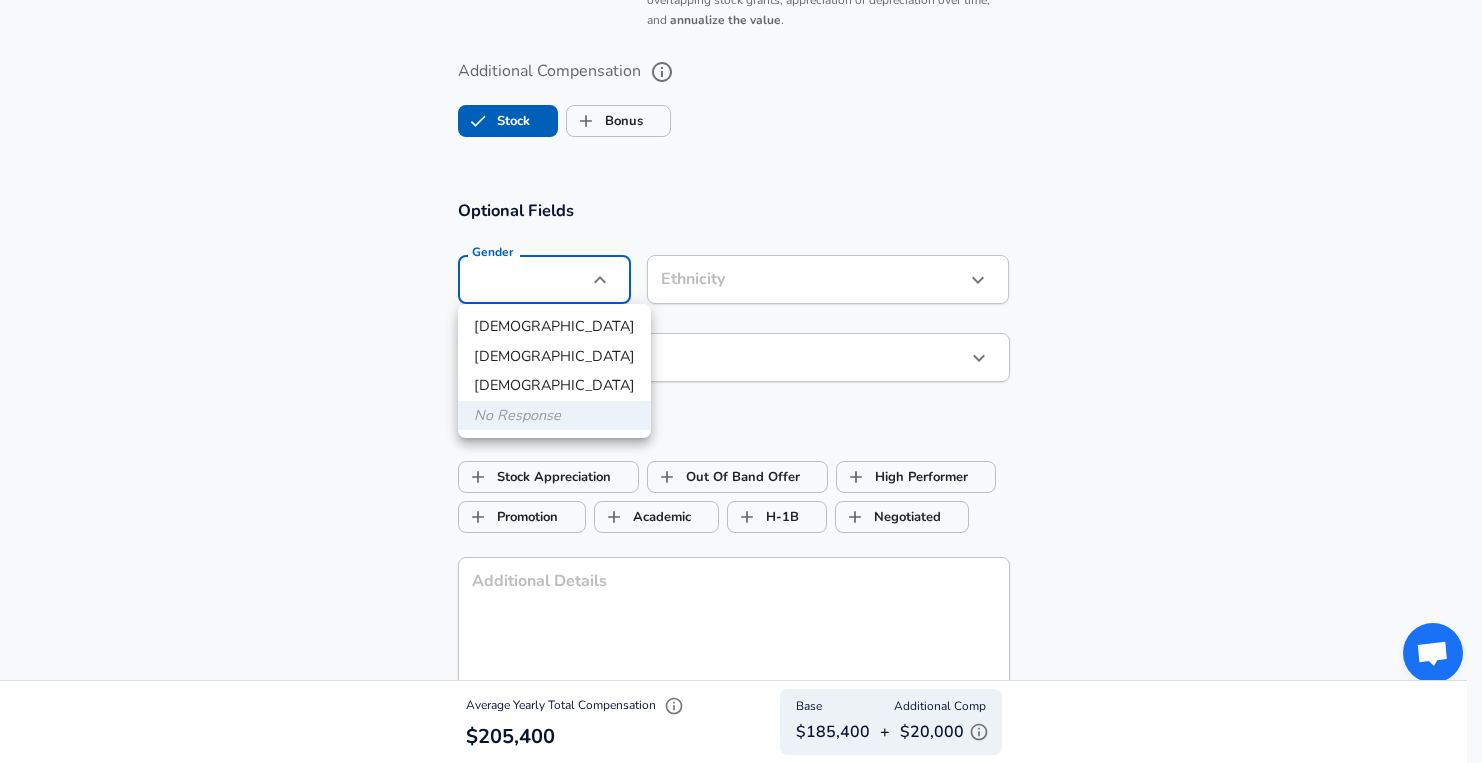 click on "[DEMOGRAPHIC_DATA]" at bounding box center (554, 357) 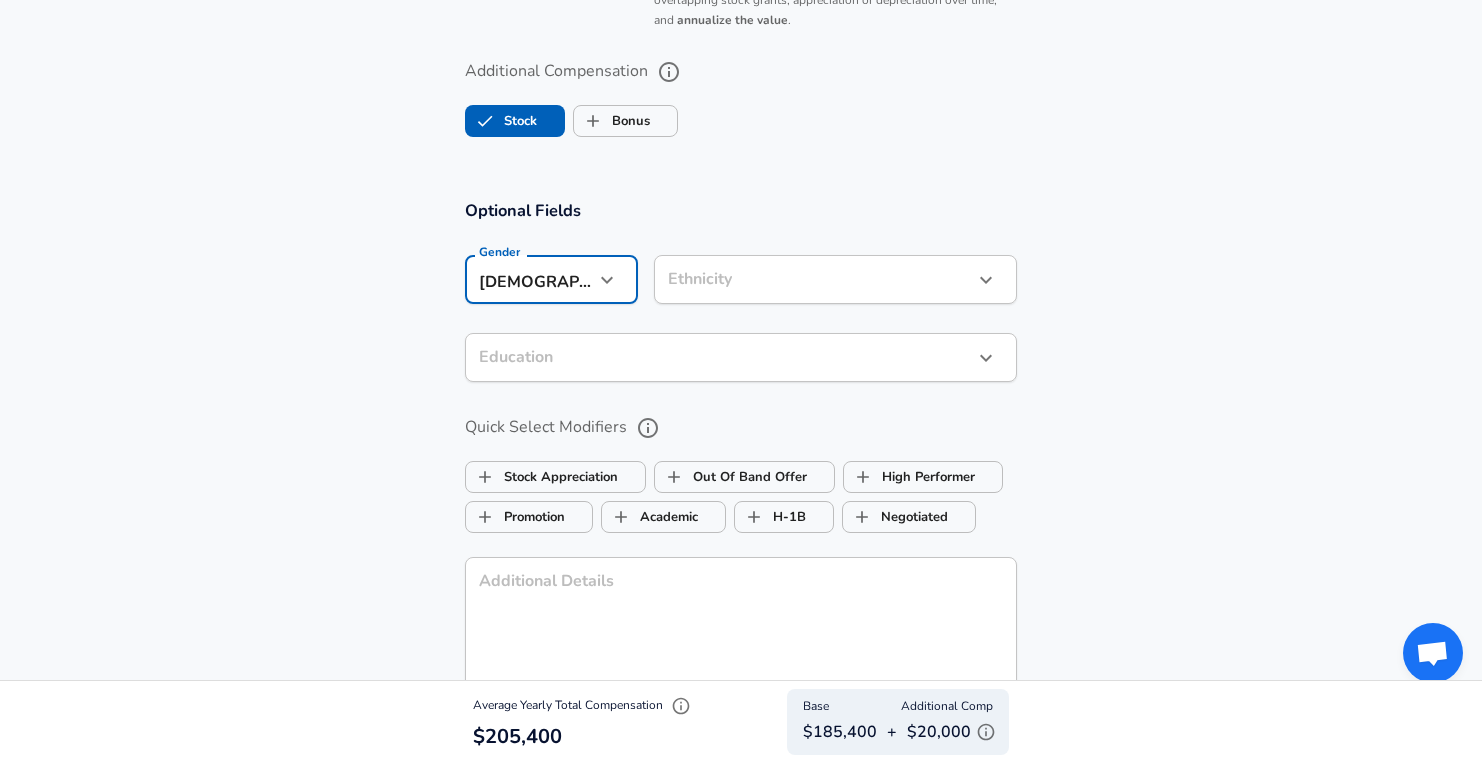 click on "Restart Add Your Salary Upload your offer letter   to verify your submission Enhance Privacy and Anonymity No Automatically hides specific fields until there are enough submissions to safely display the full details.   More Details Based on your submission and the data points that we have already collected, we will automatically hide and anonymize specific fields if there aren't enough data points to remain sufficiently anonymous. Company & Title Information   Enter the company you received your offer from Company AcuityMD Company   Select the title that closest resembles your official title. This should be similar to the title that was present on your offer letter. Title Product Designer Title Job Family Product Designer Job Family   Select a Specialization that best fits your role. If you can't find one, select 'Other' to enter a custom specialization Select Specialization User Experience (UX) User Experience (UX) Select Specialization   Level Senior Level Work Experience and Location New Offer Employee Yes" at bounding box center (741, -1283) 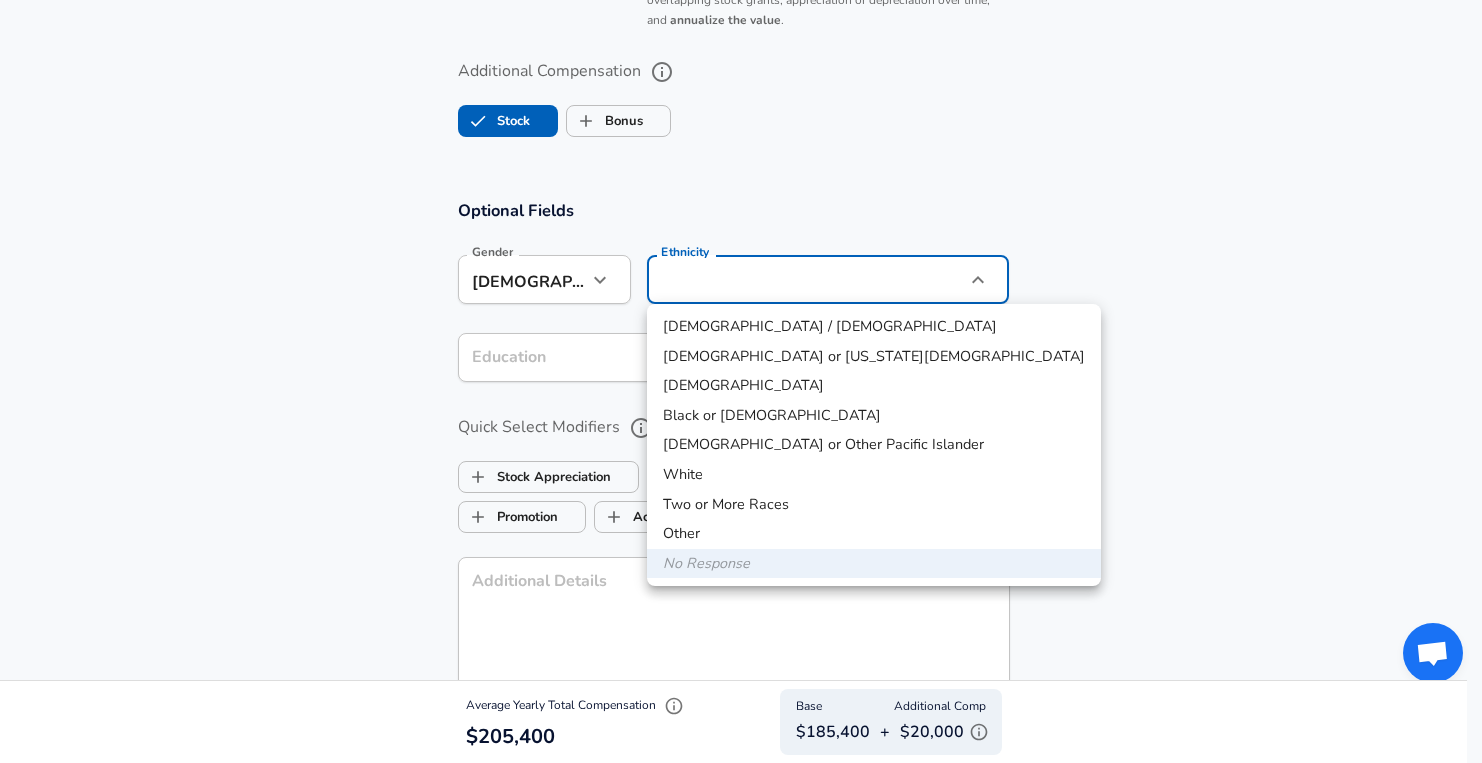 click on "[DEMOGRAPHIC_DATA]" at bounding box center (874, 386) 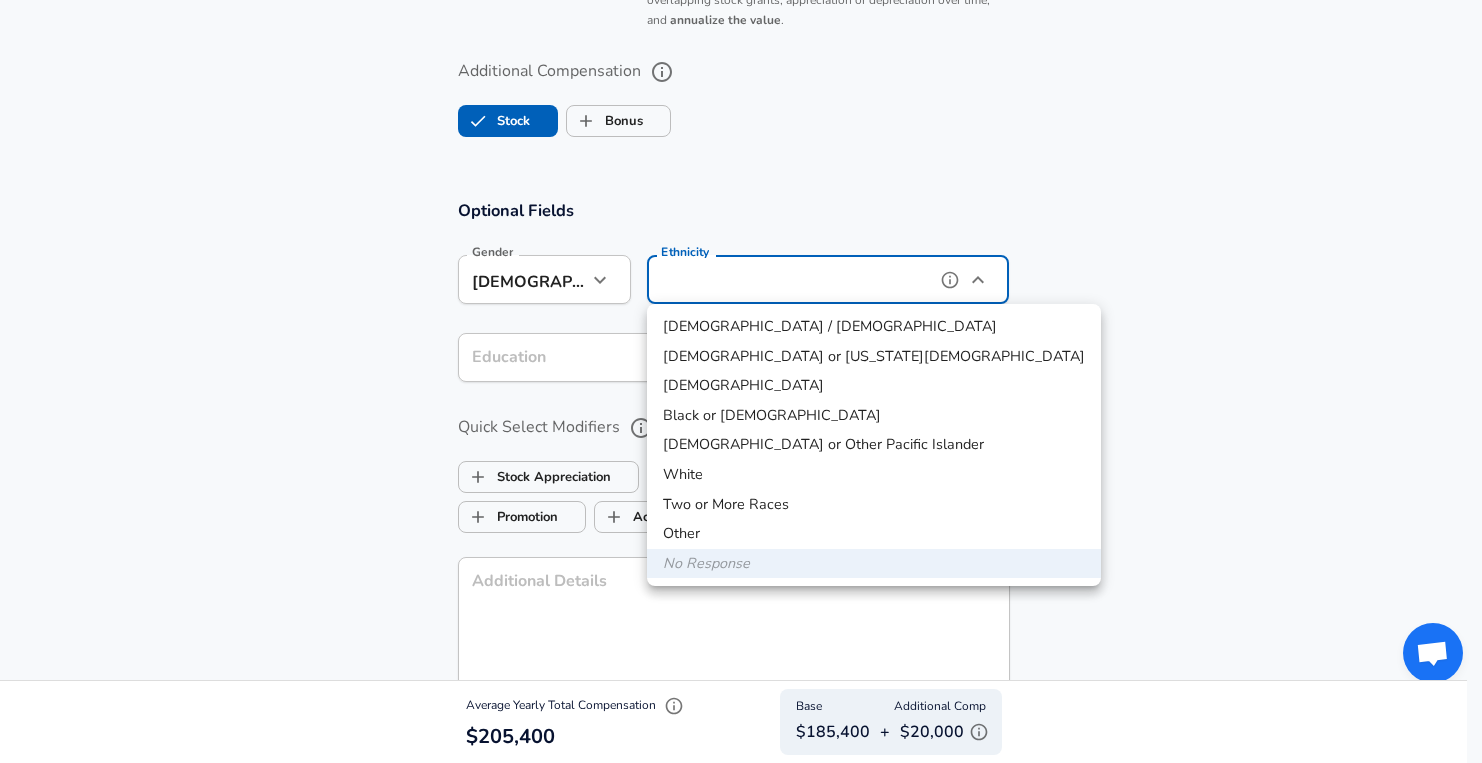 type on "[DEMOGRAPHIC_DATA]" 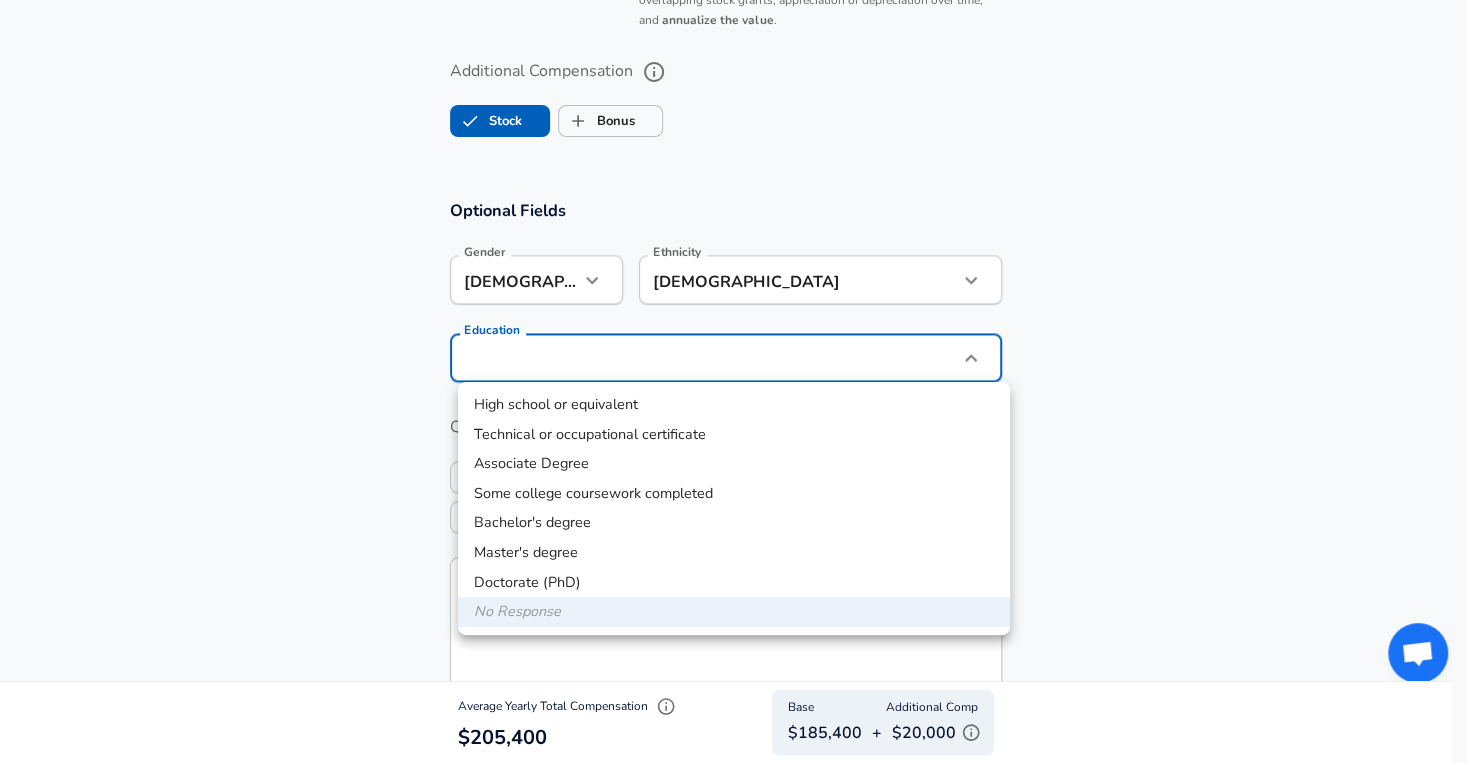 click on "Restart Add Your Salary Upload your offer letter   to verify your submission Enhance Privacy and Anonymity No Automatically hides specific fields until there are enough submissions to safely display the full details.   More Details Based on your submission and the data points that we have already collected, we will automatically hide and anonymize specific fields if there aren't enough data points to remain sufficiently anonymous. Company & Title Information   Enter the company you received your offer from Company AcuityMD Company   Select the title that closest resembles your official title. This should be similar to the title that was present on your offer letter. Title Product Designer Title Job Family Product Designer Job Family   Select a Specialization that best fits your role. If you can't find one, select 'Other' to enter a custom specialization Select Specialization User Experience (UX) User Experience (UX) Select Specialization   Level Senior Level Work Experience and Location New Offer Employee Yes" at bounding box center (733, -1283) 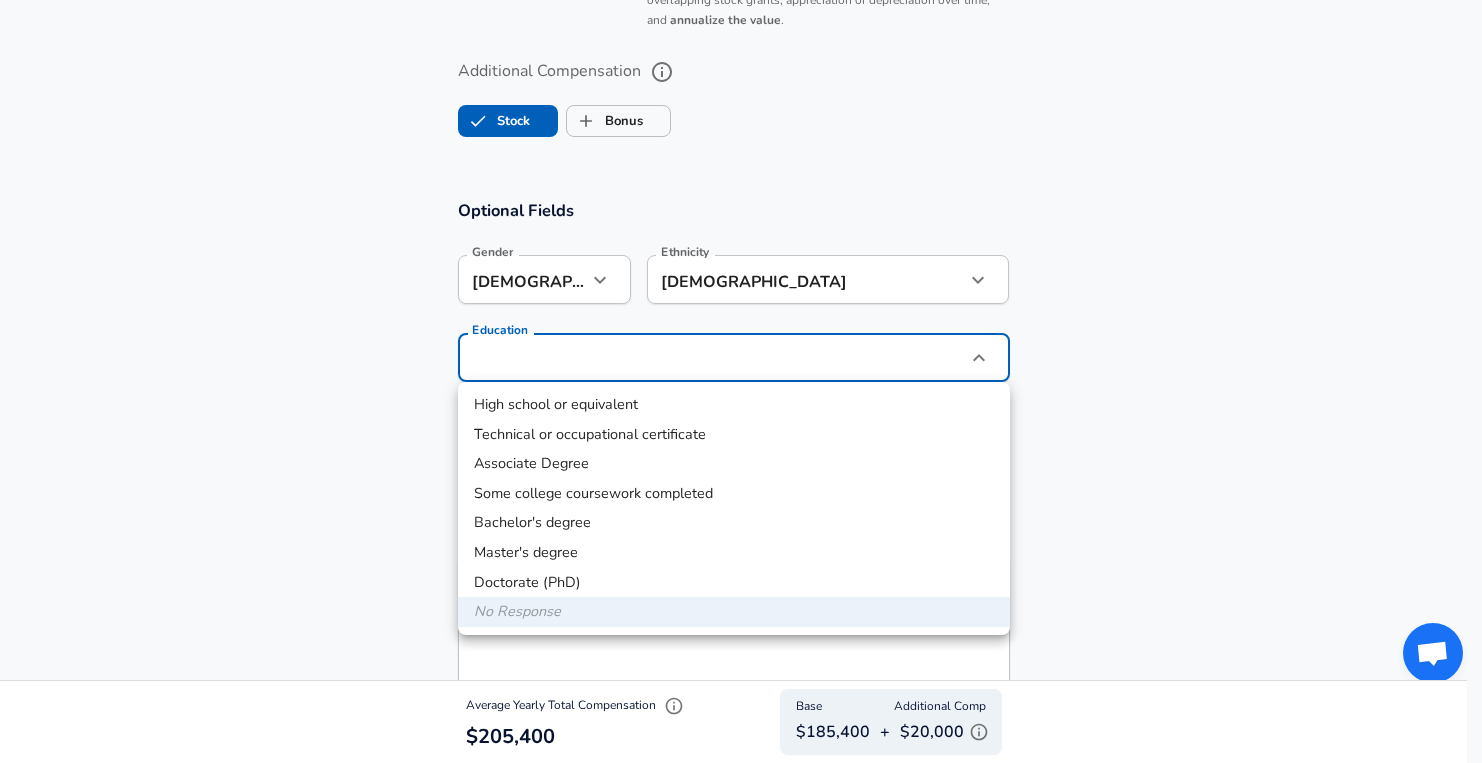 click on "Bachelor's degree" at bounding box center [734, 523] 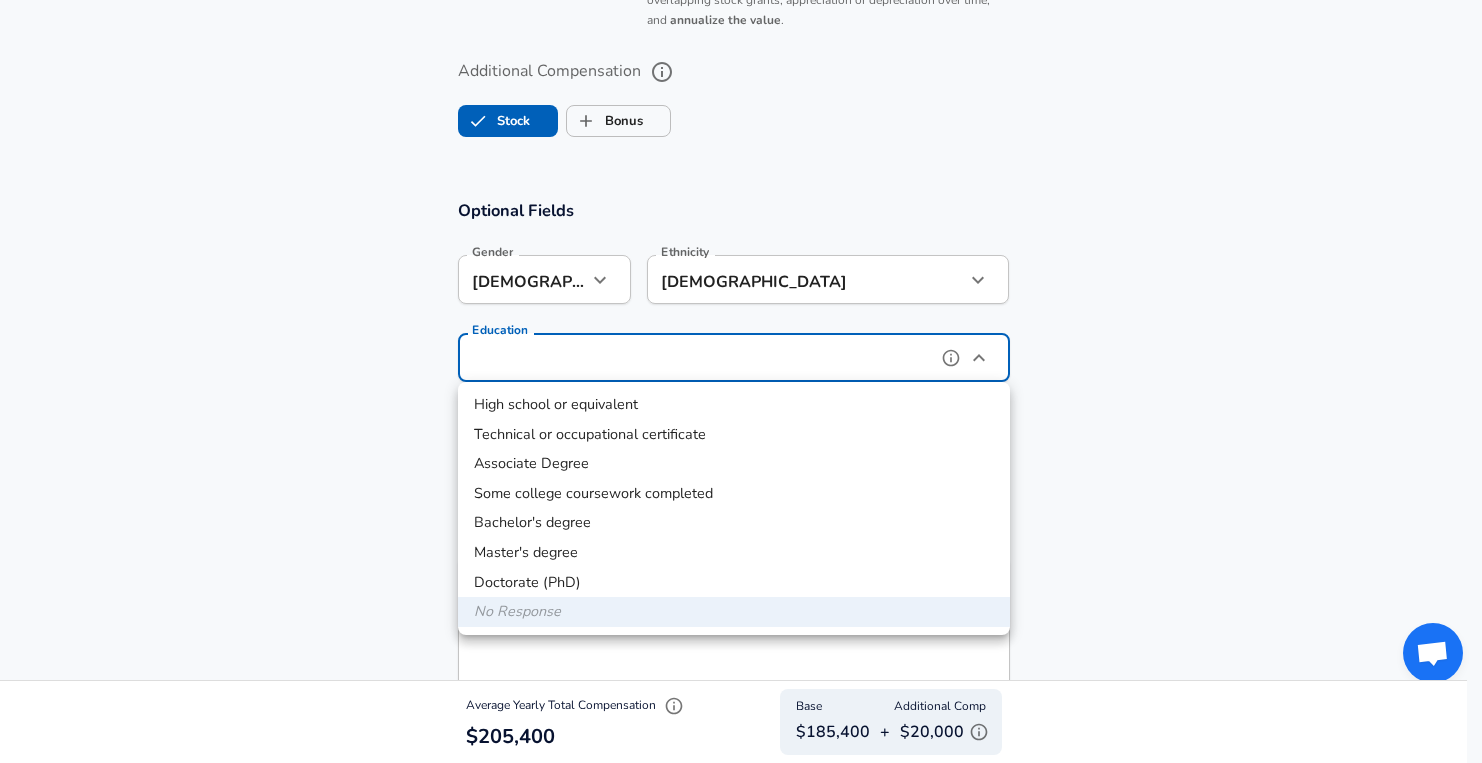 type on "Bachelors degree" 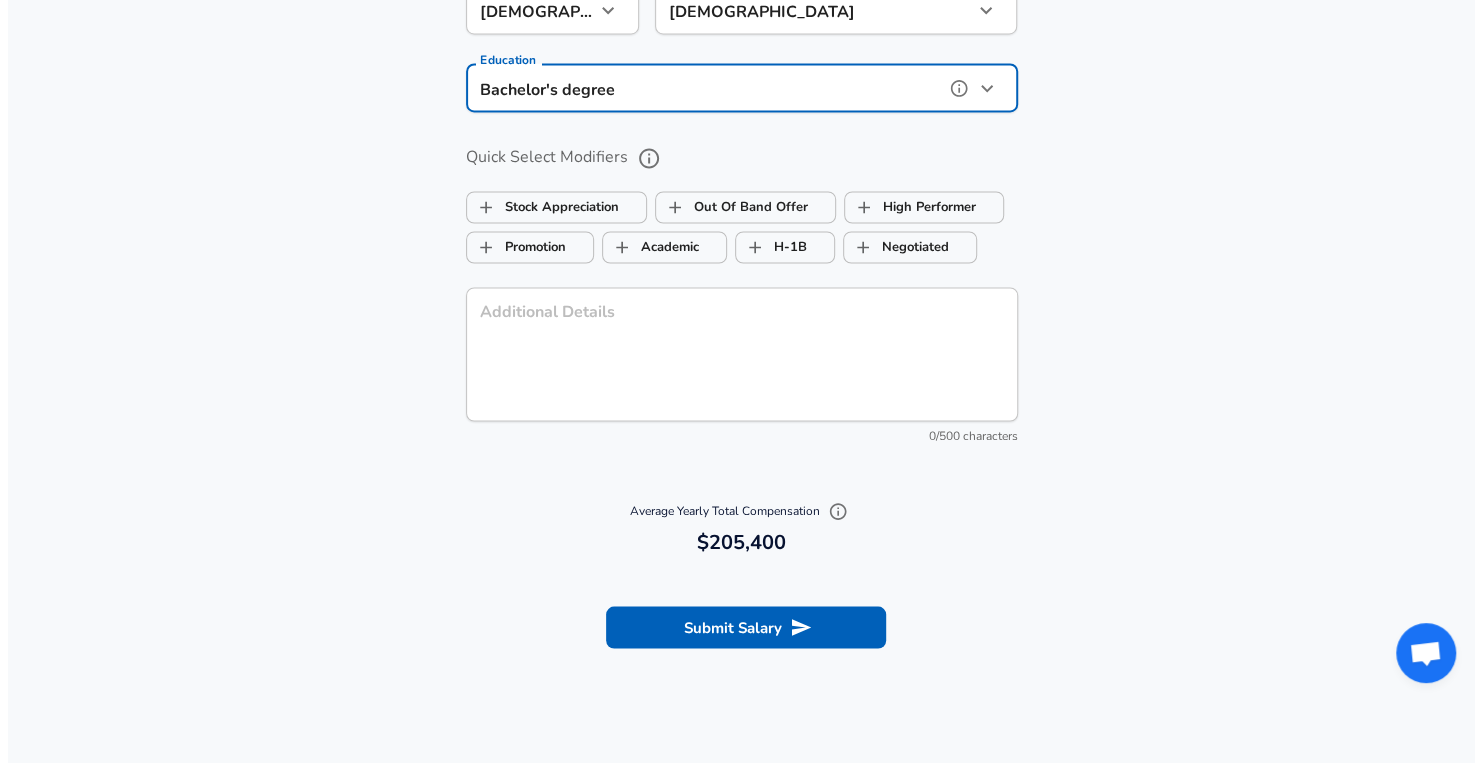 scroll, scrollTop: 1944, scrollLeft: 0, axis: vertical 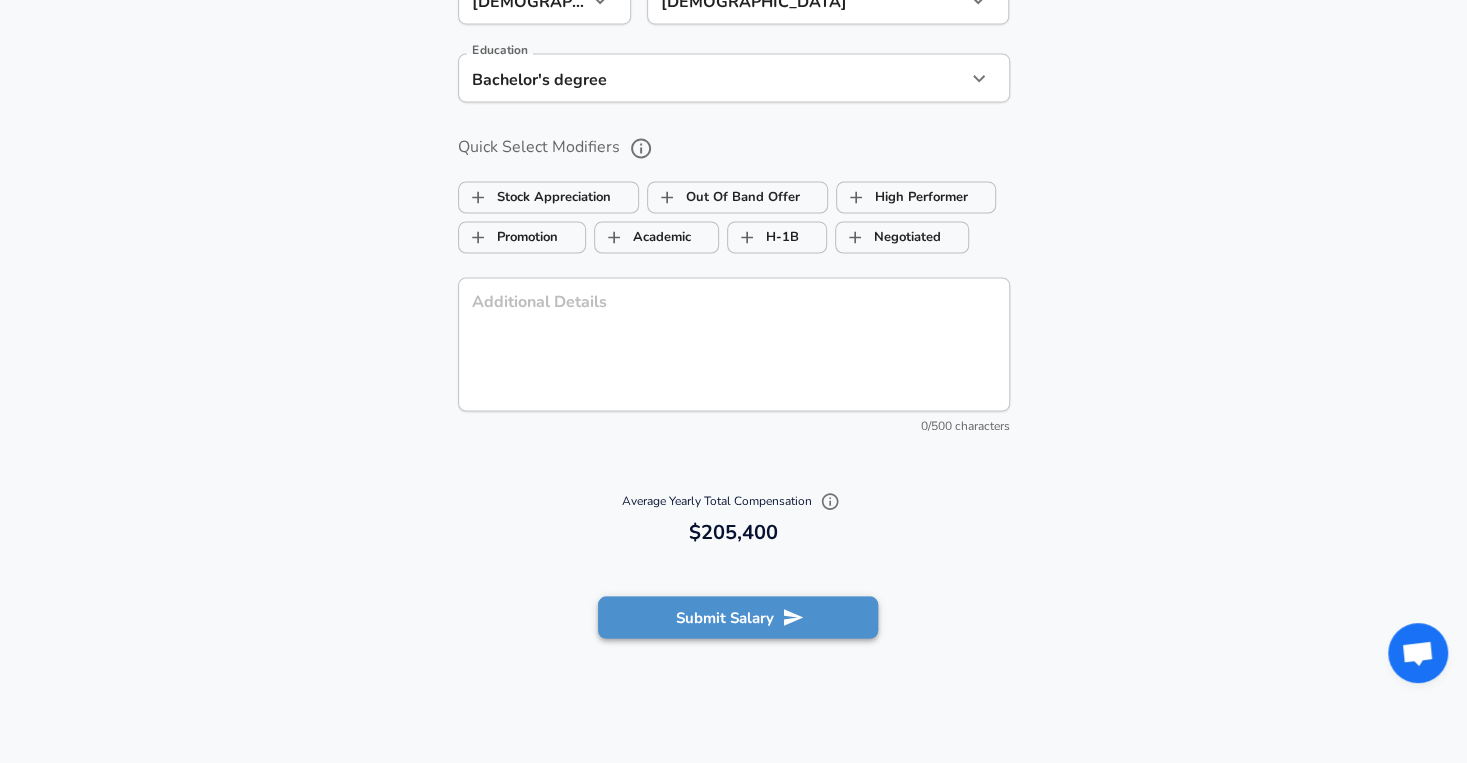 click on "Submit Salary" at bounding box center (738, 617) 